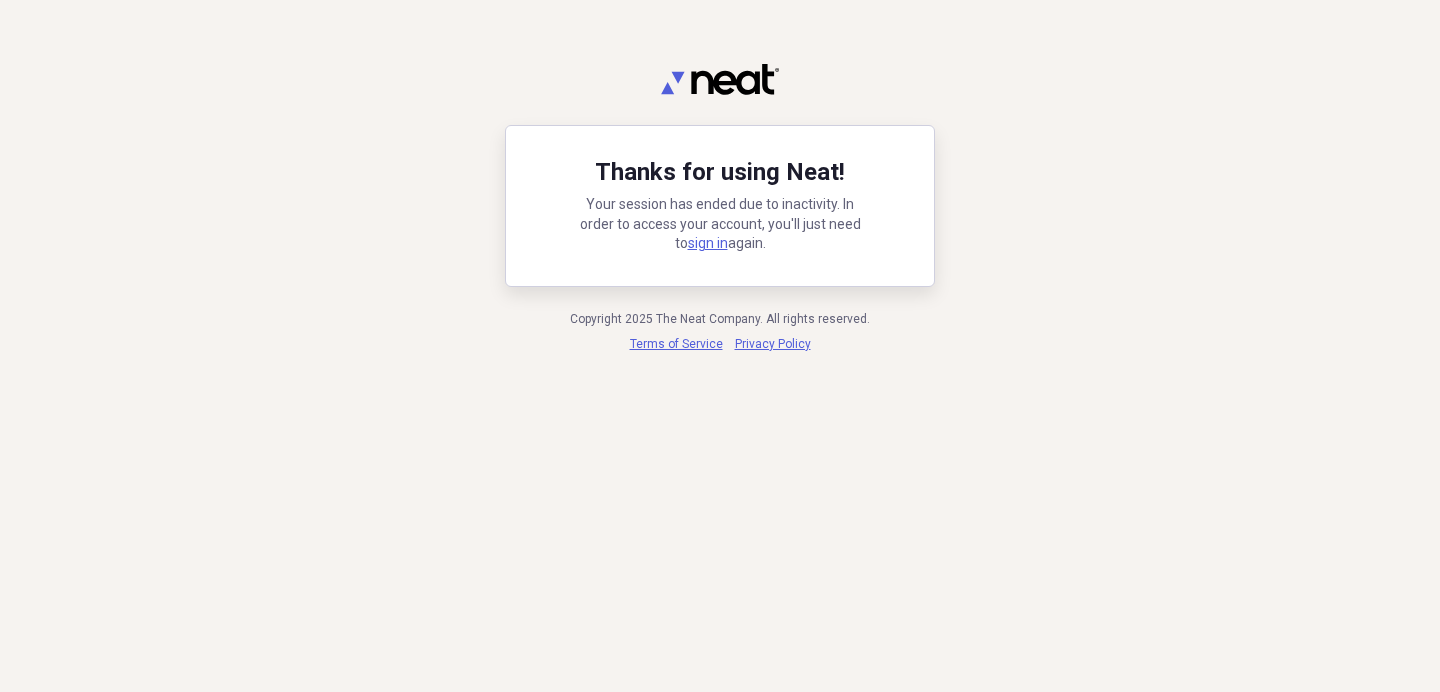 scroll, scrollTop: 0, scrollLeft: 0, axis: both 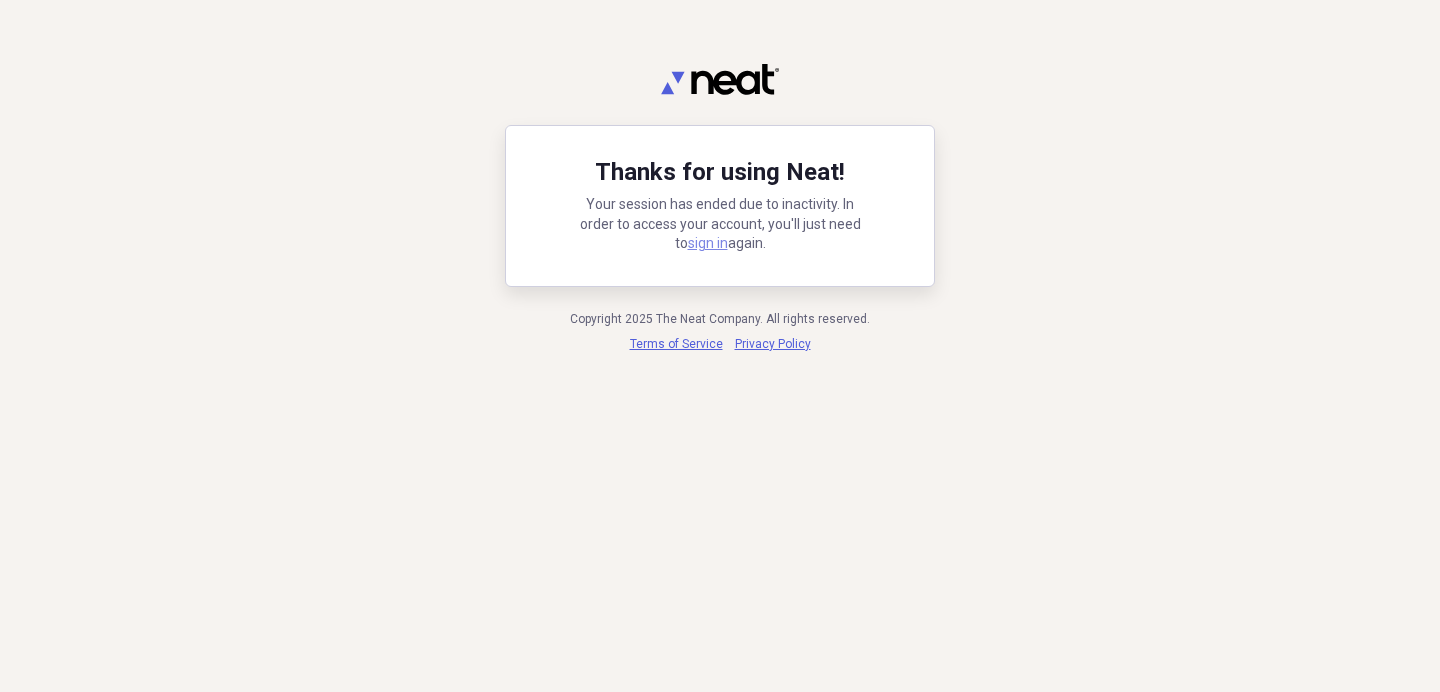 click on "sign in" at bounding box center [708, 243] 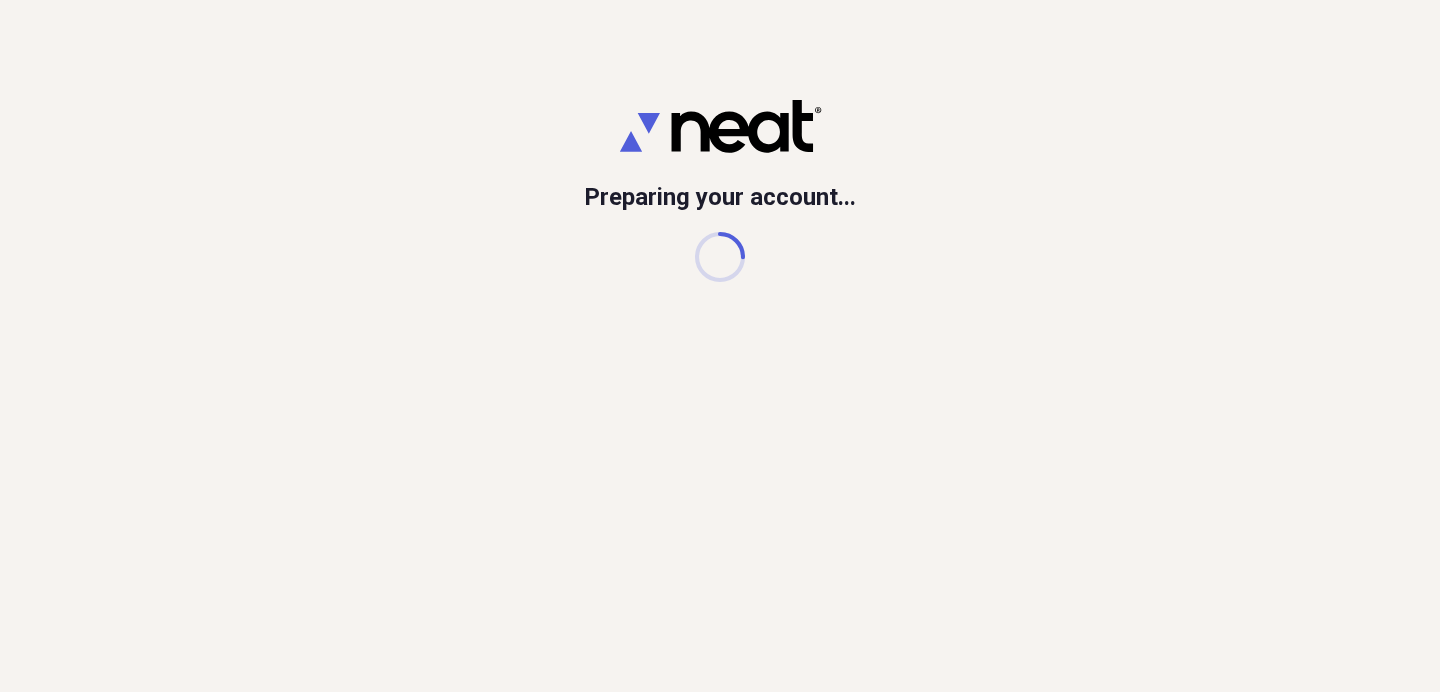 scroll, scrollTop: 0, scrollLeft: 0, axis: both 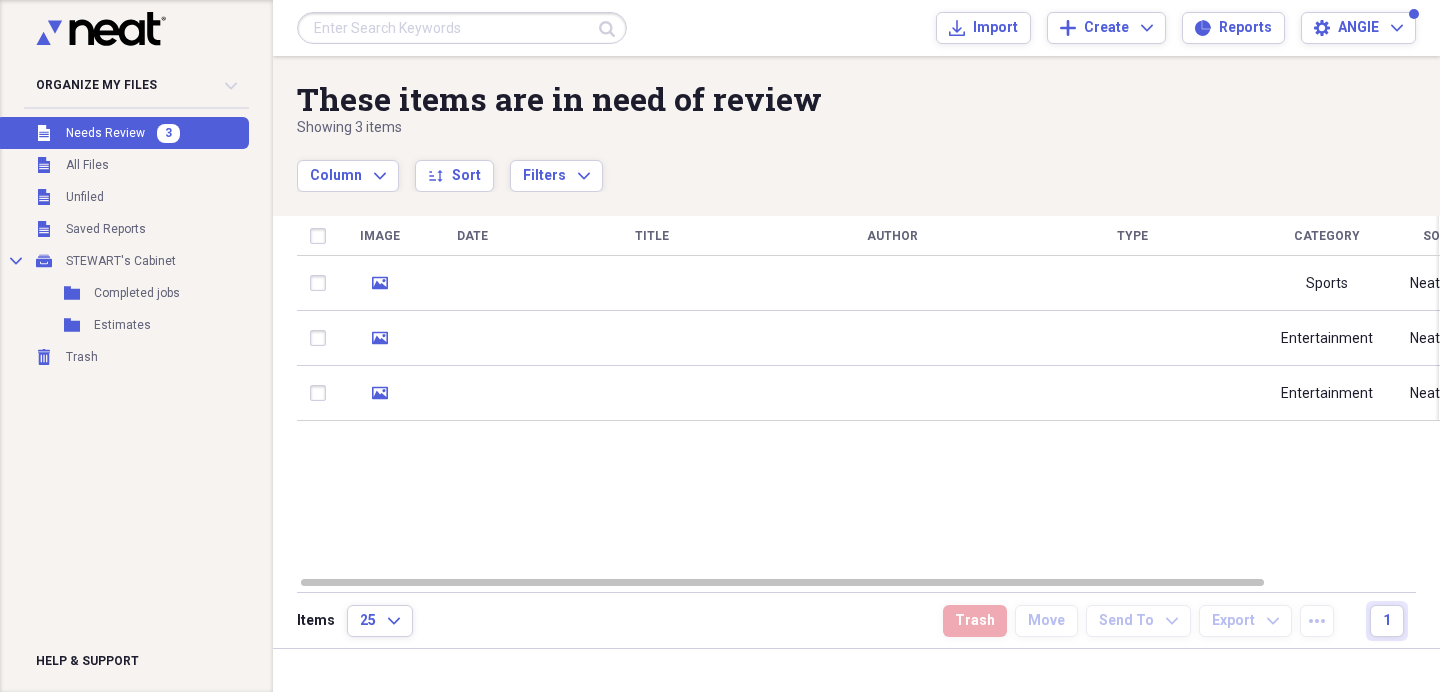 click at bounding box center (462, 28) 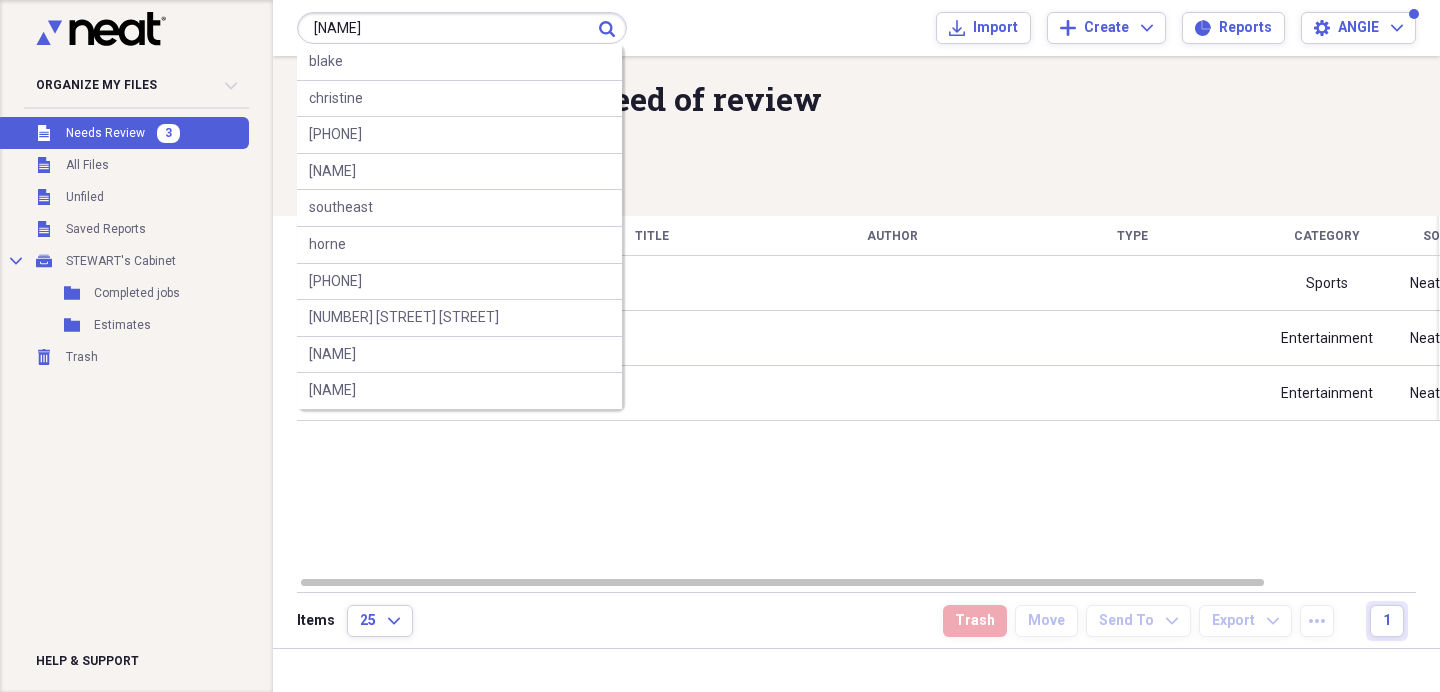 type on "[NAME]" 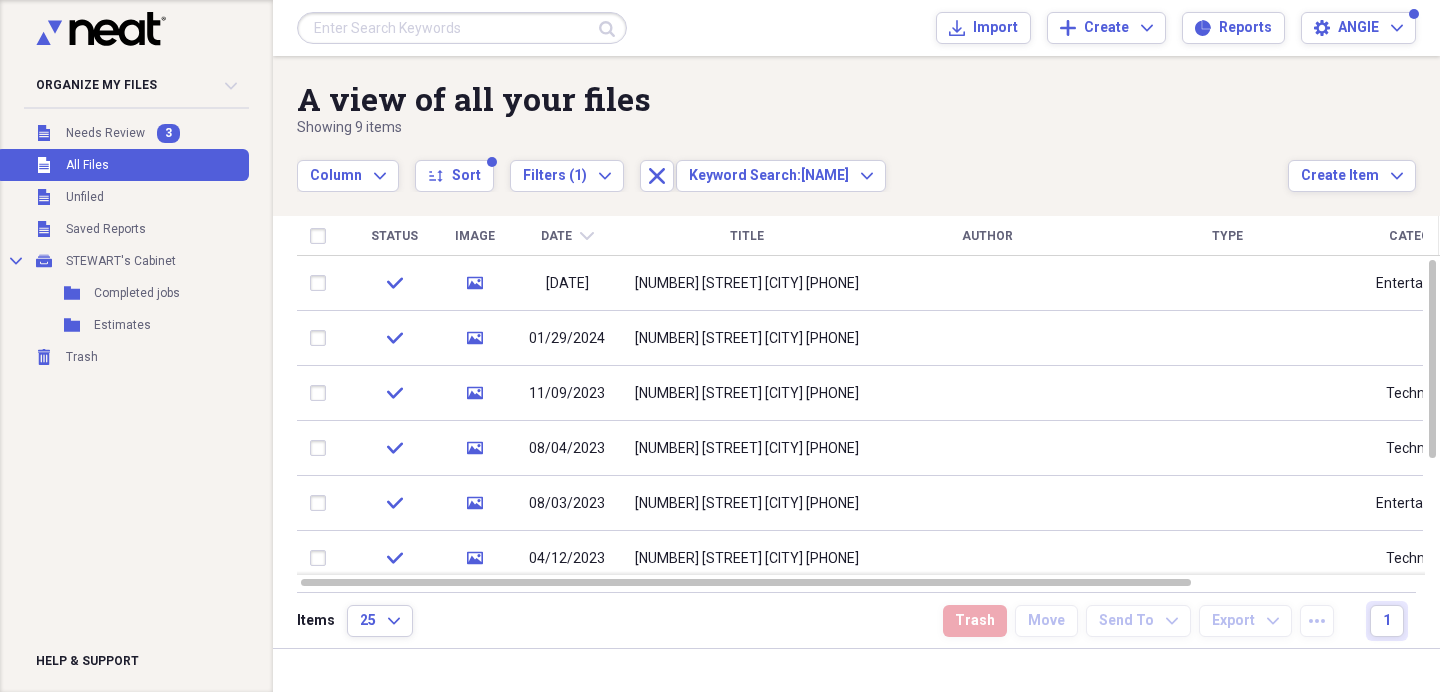 click at bounding box center (462, 28) 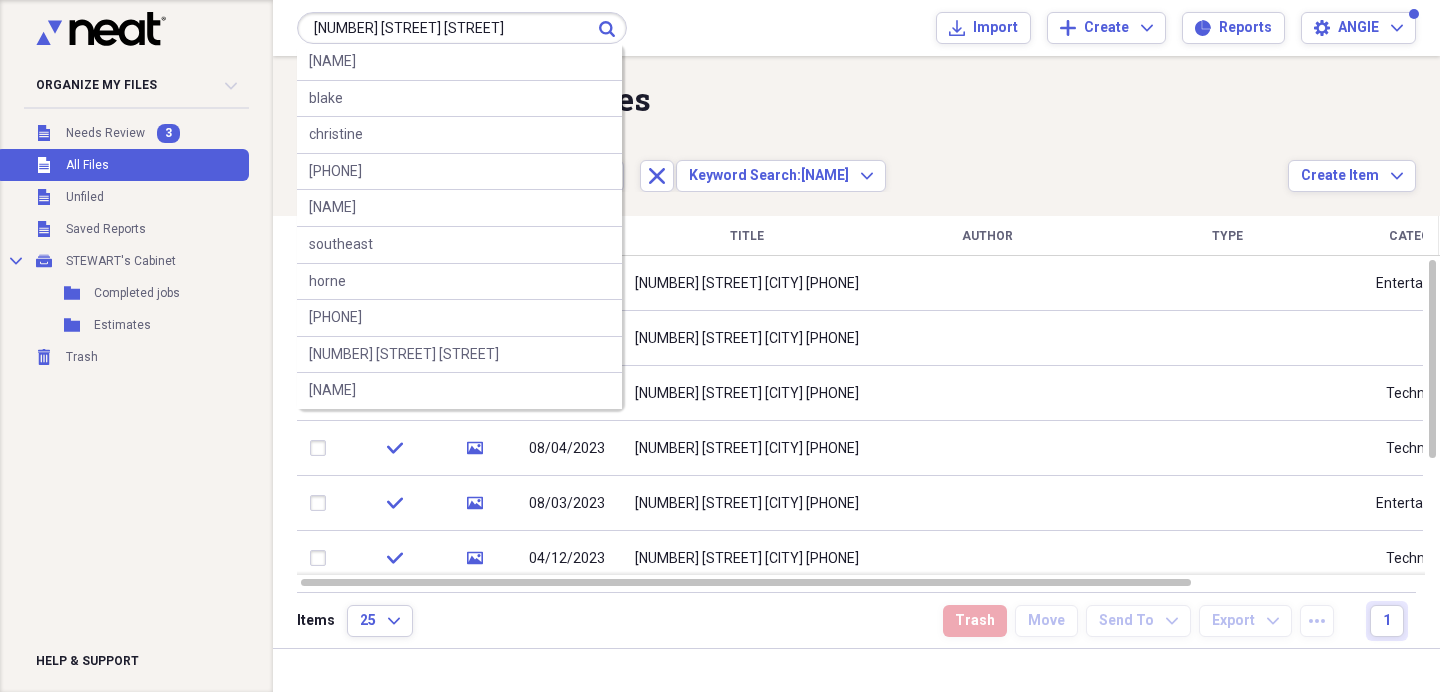 type on "[NUMBER] [STREET] [STREET]" 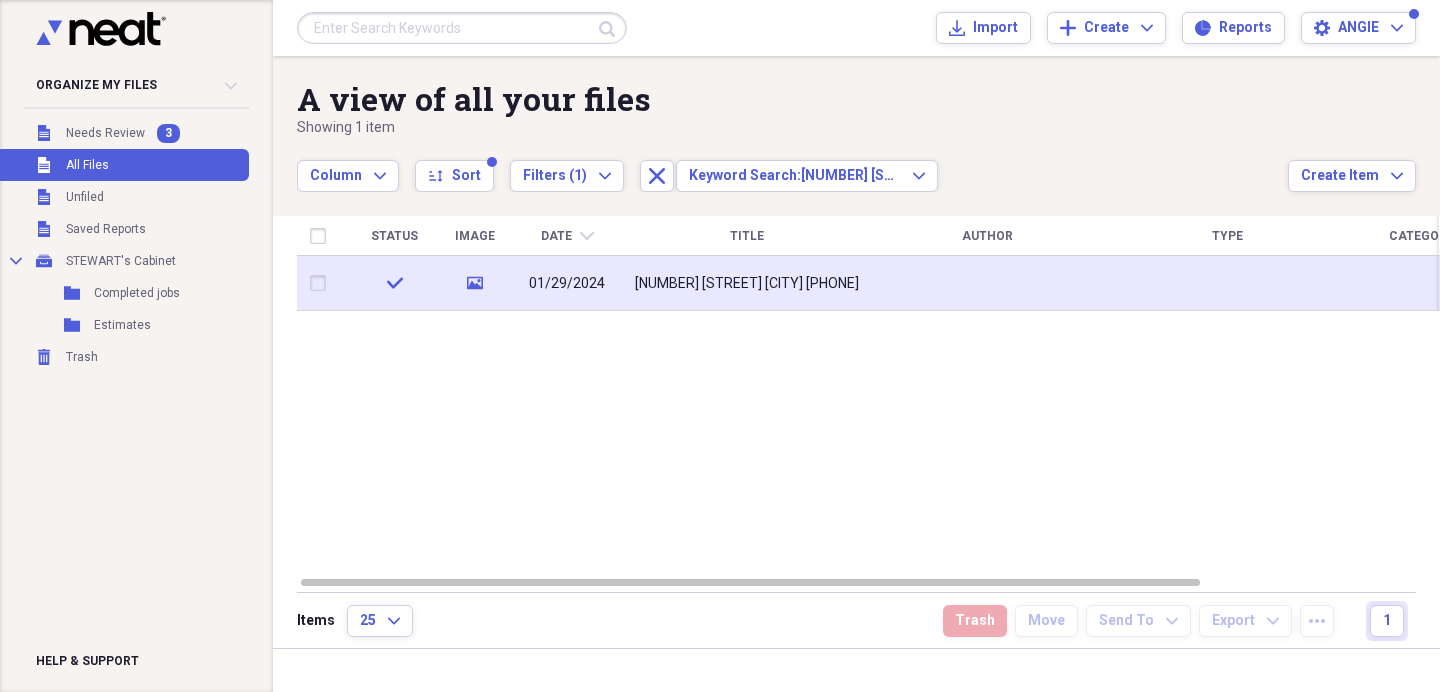 click on "[NUMBER] [STREET] [CITY] [PHONE]" at bounding box center (747, 283) 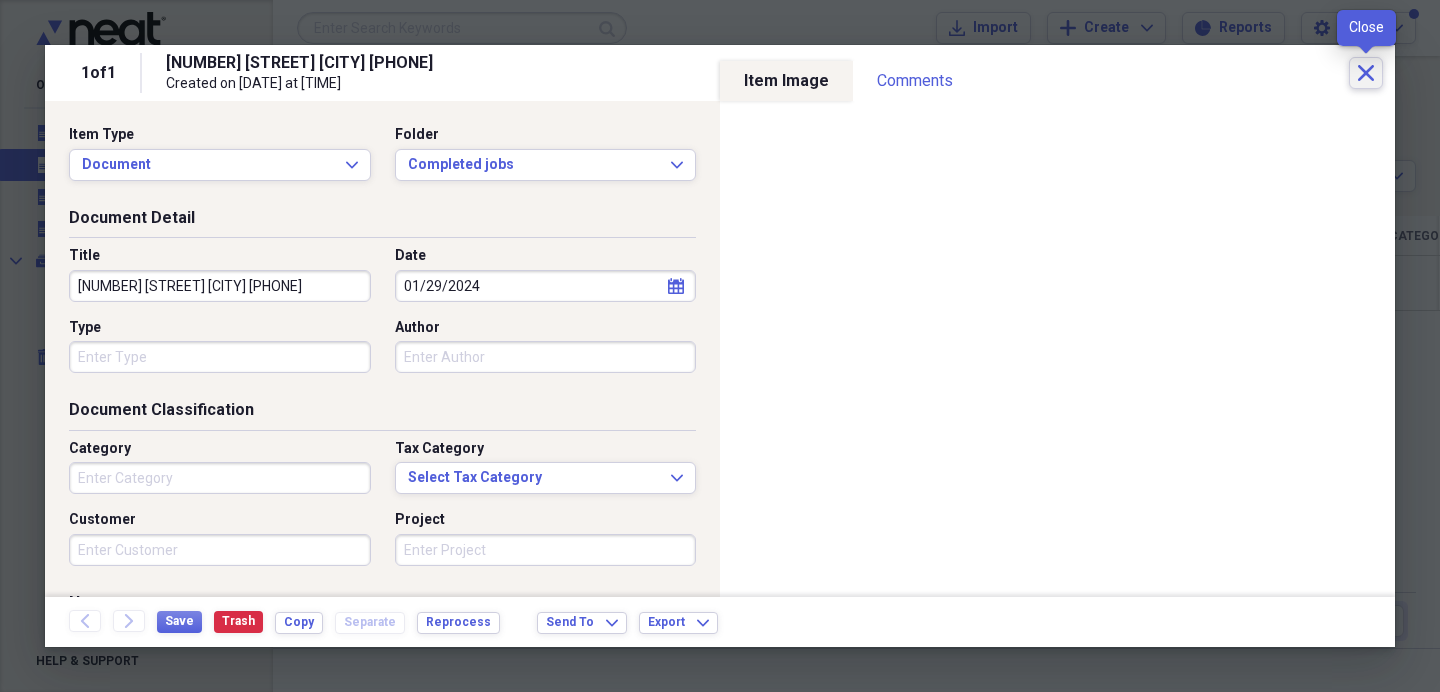 click on "Close" at bounding box center [1366, 73] 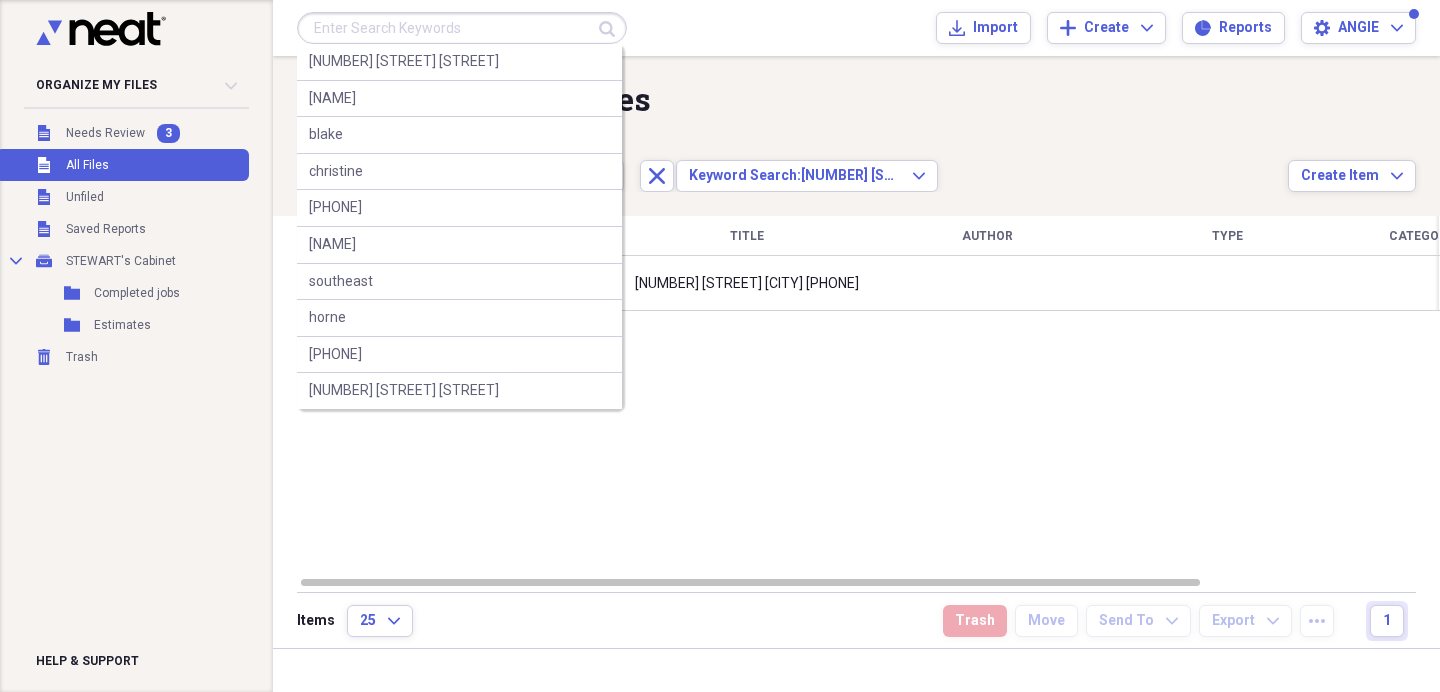 click at bounding box center [462, 28] 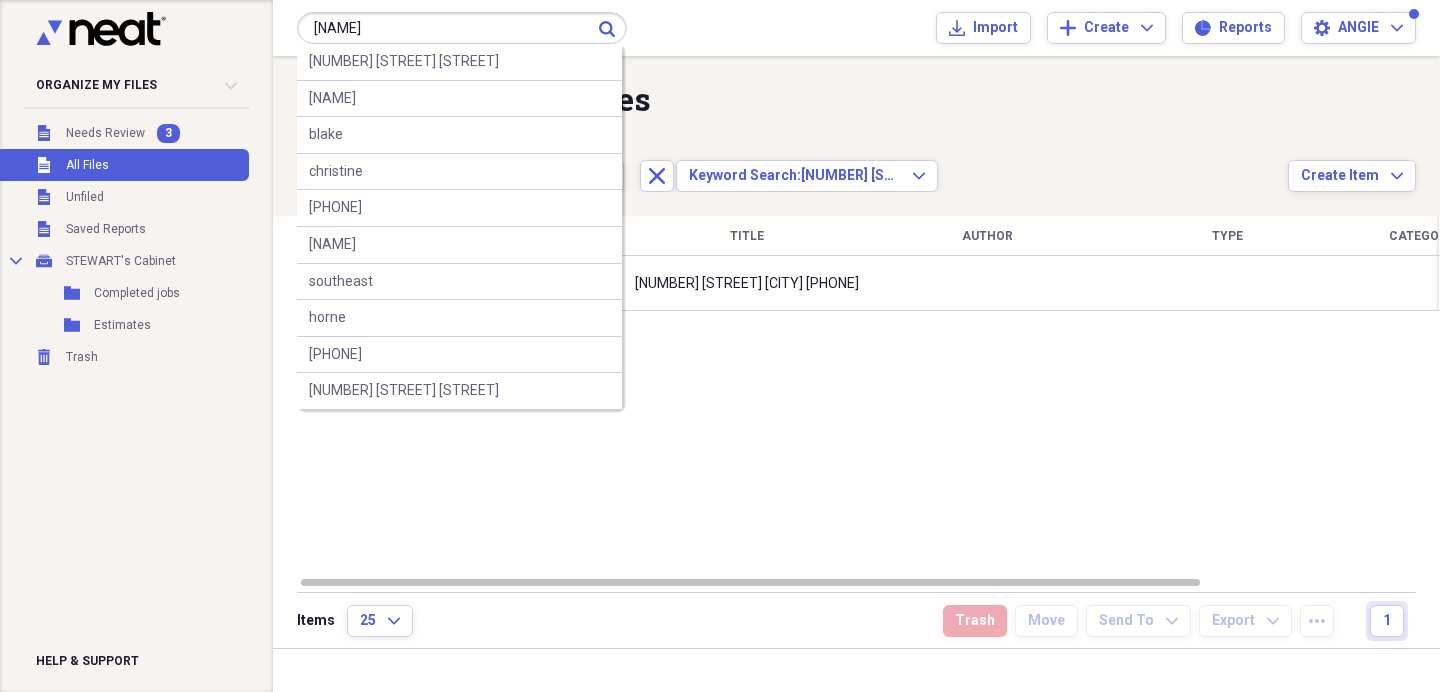 type on "[NAME]" 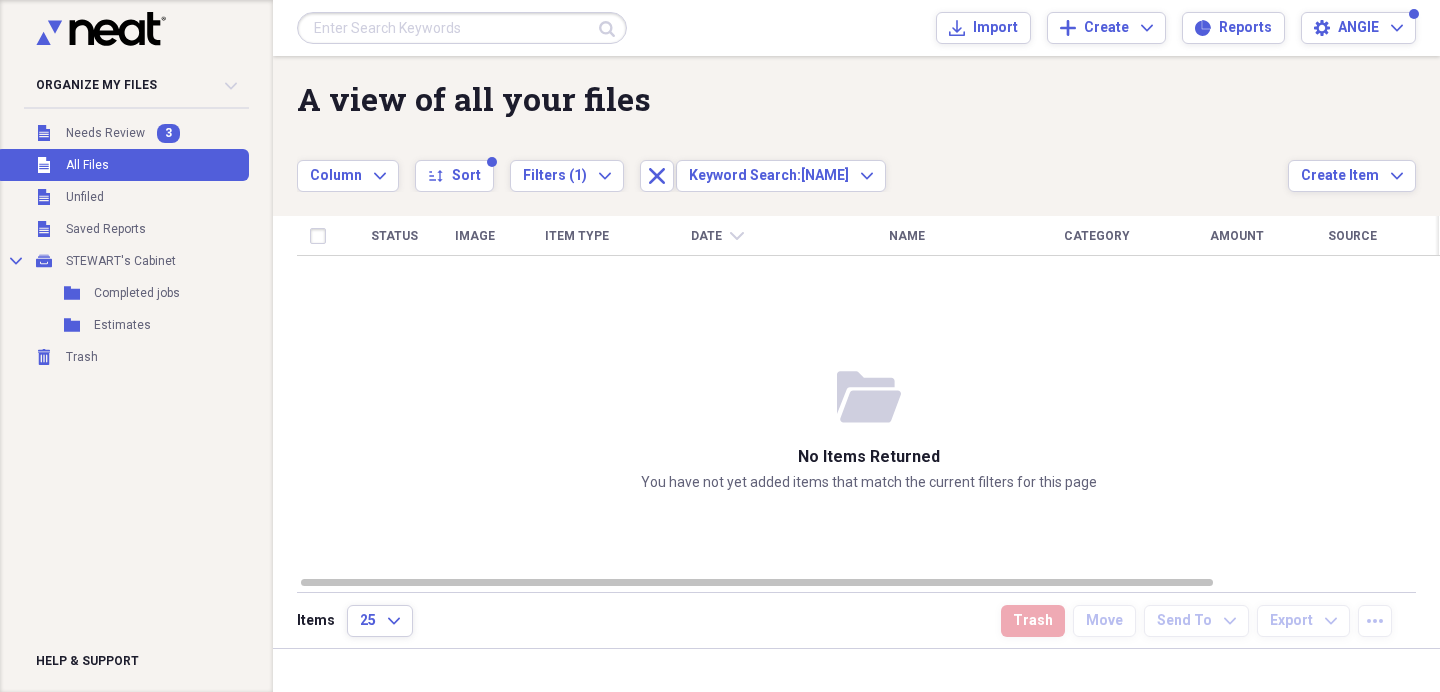 click at bounding box center [462, 28] 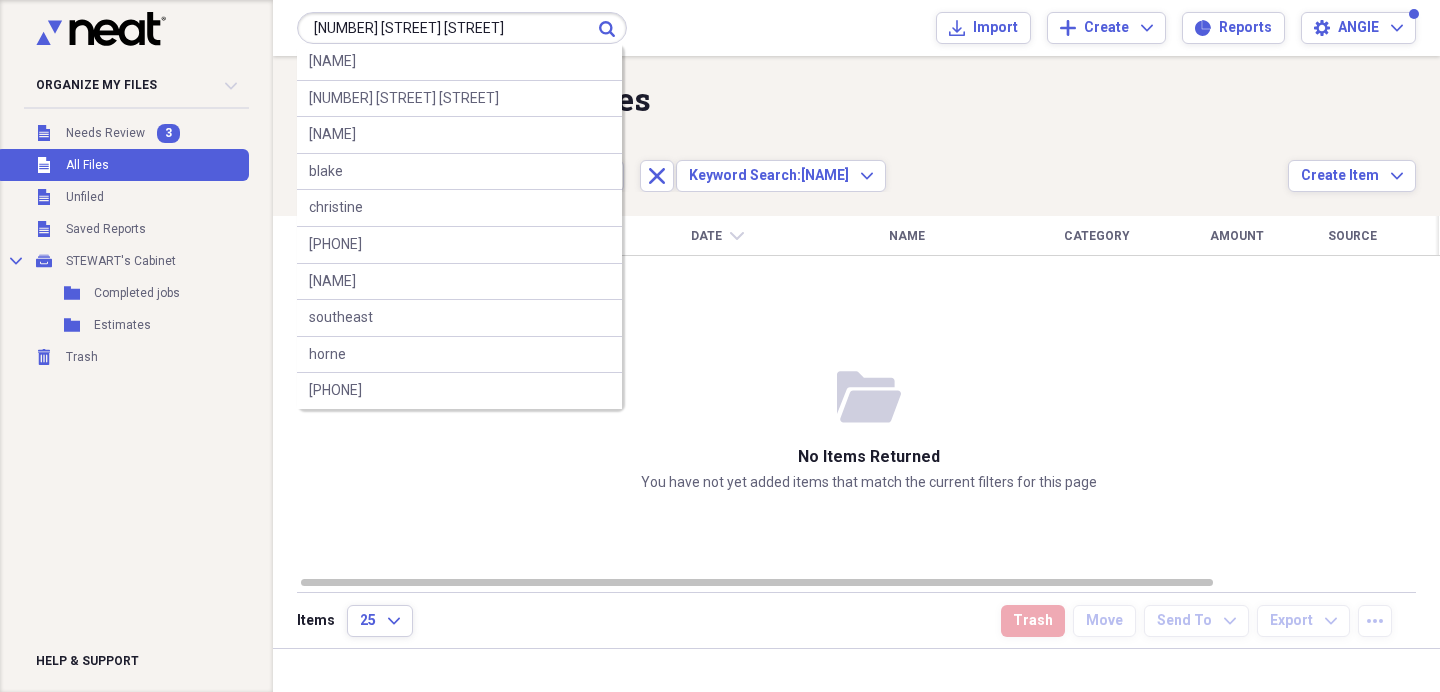 type on "[NUMBER] [STREET] [STREET]" 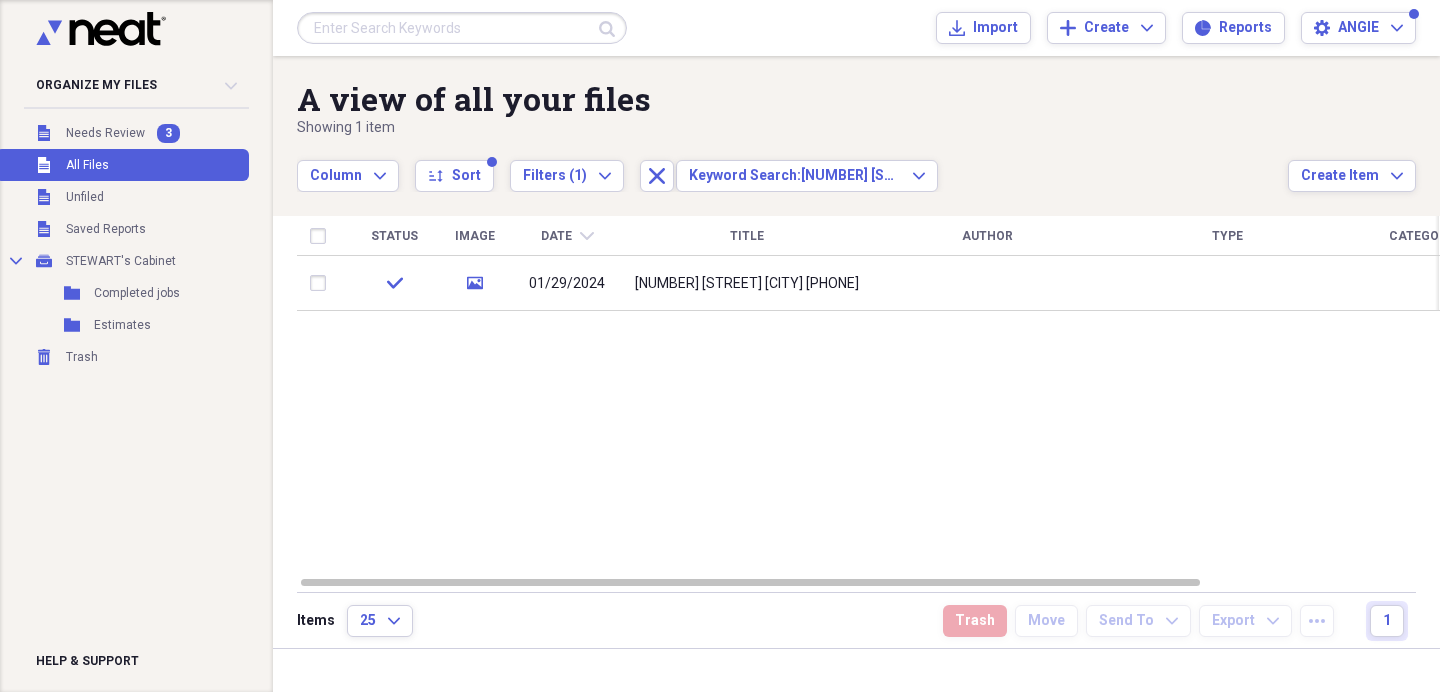click at bounding box center [462, 28] 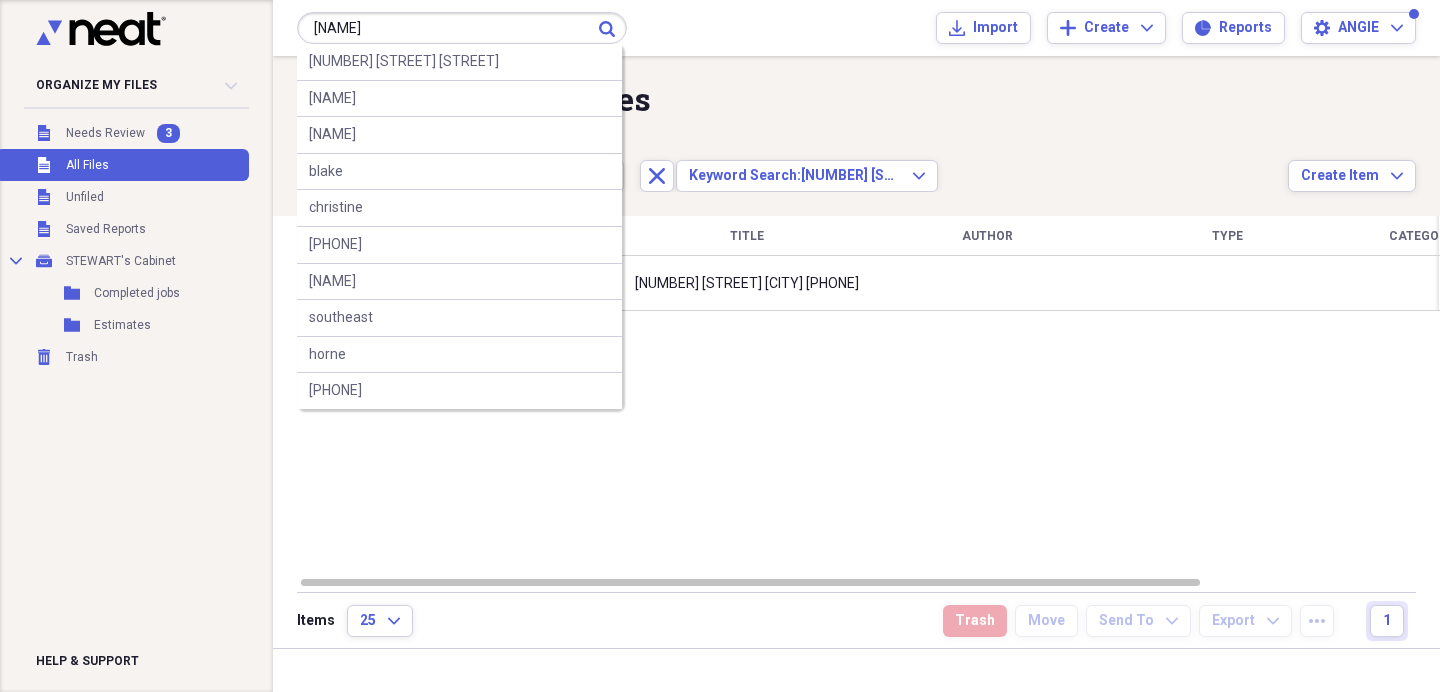 type on "[NAME]" 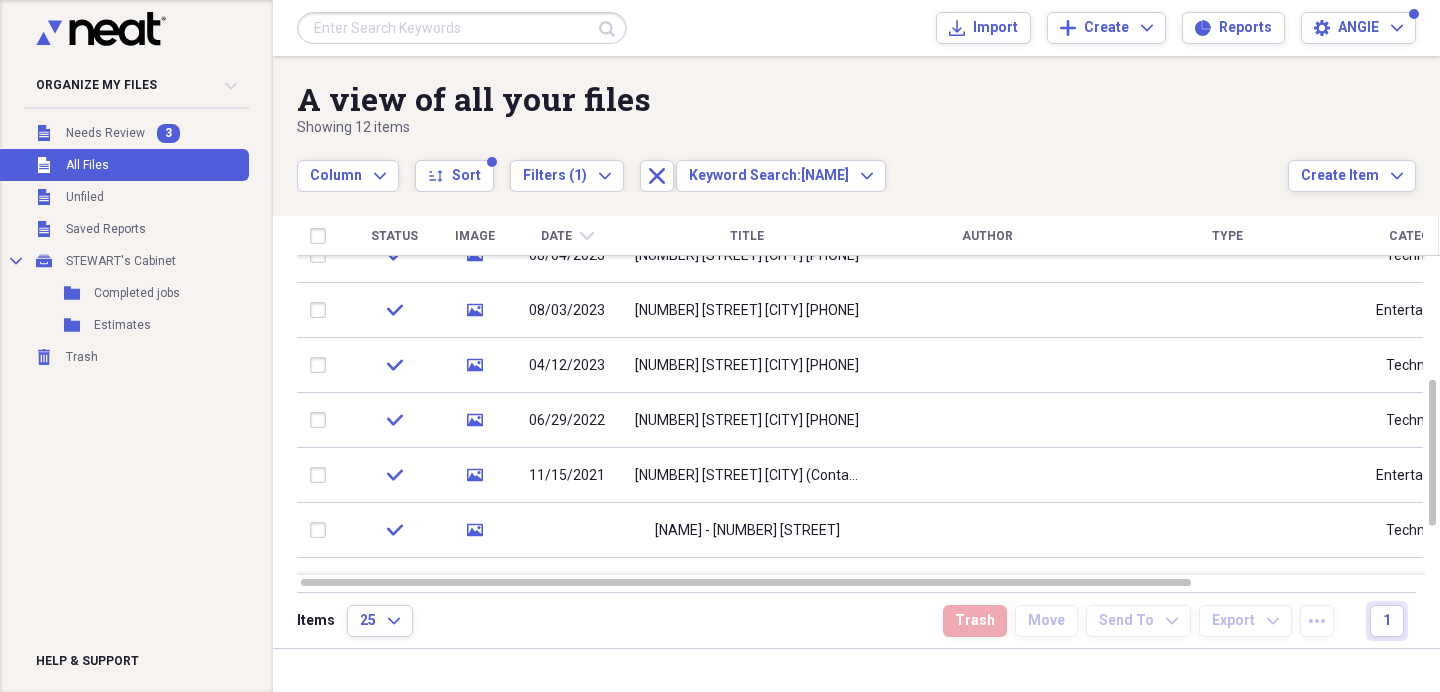 click at bounding box center (462, 28) 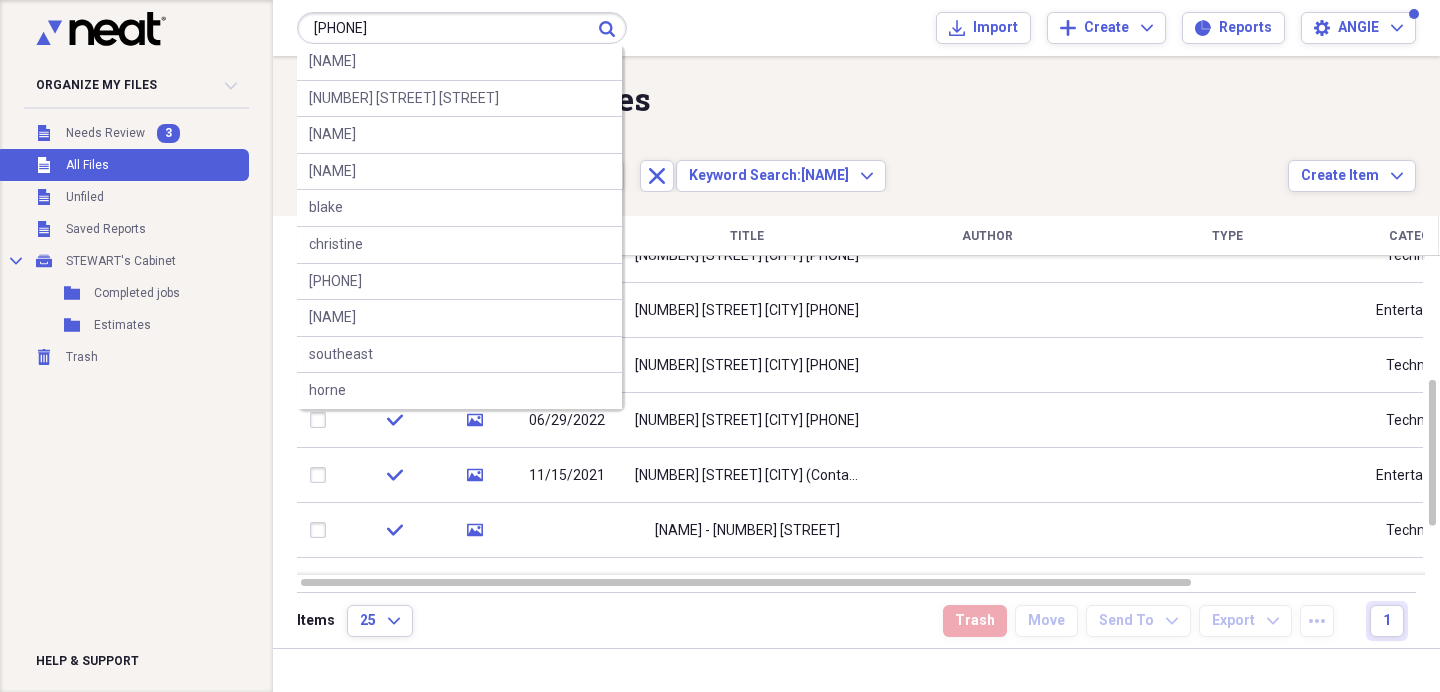 type on "[PHONE]" 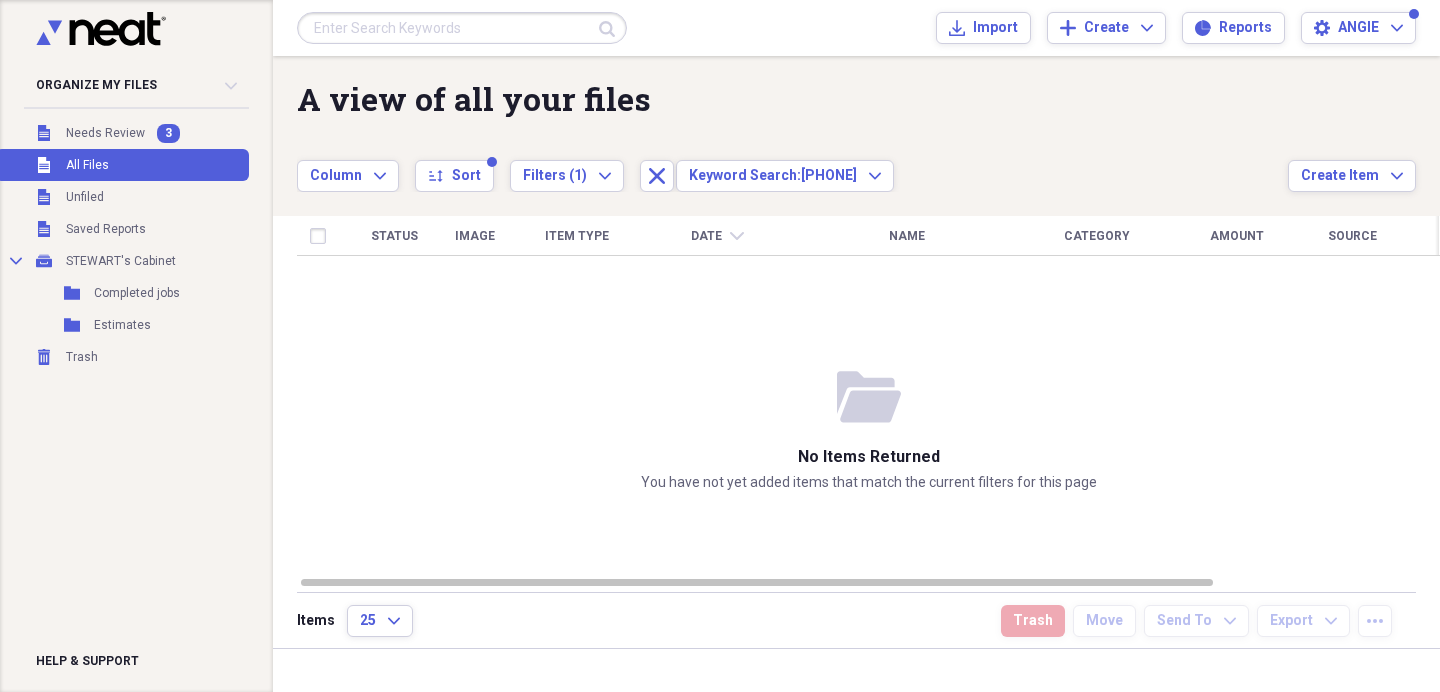 click at bounding box center (462, 28) 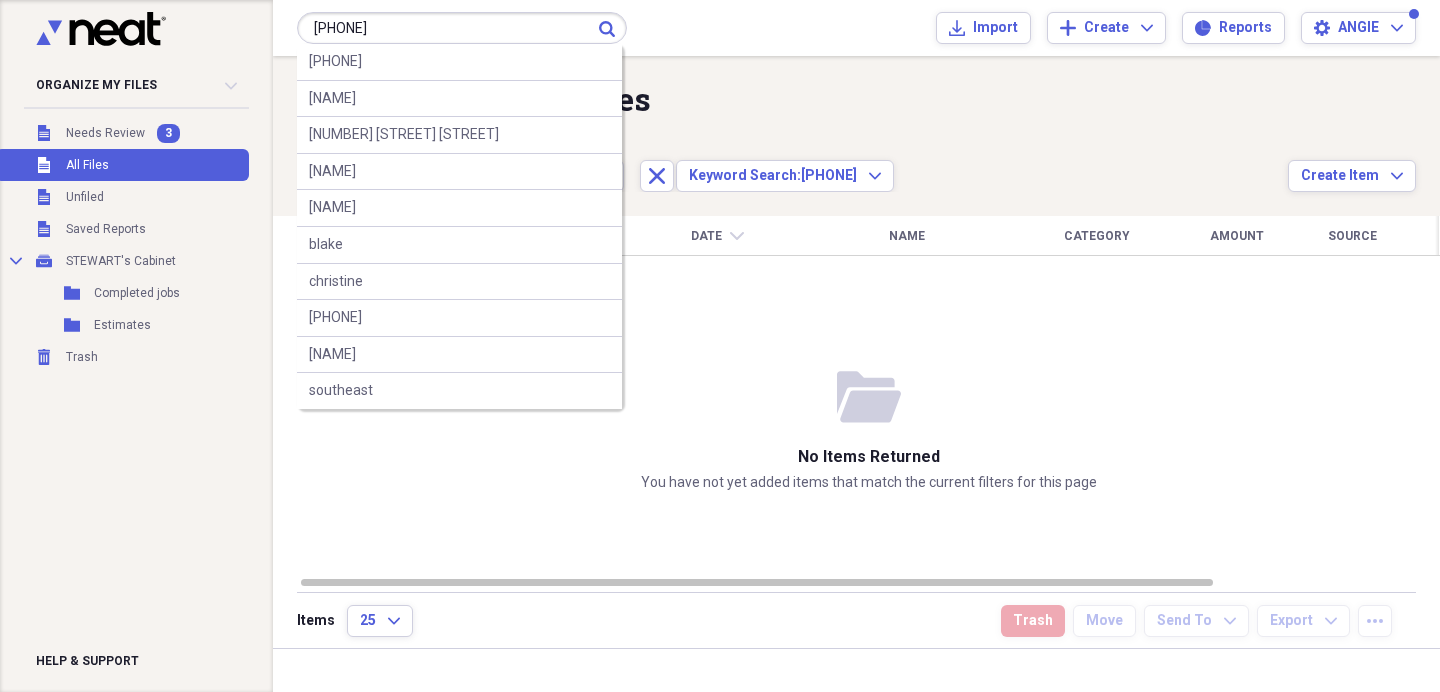 type on "[PHONE]" 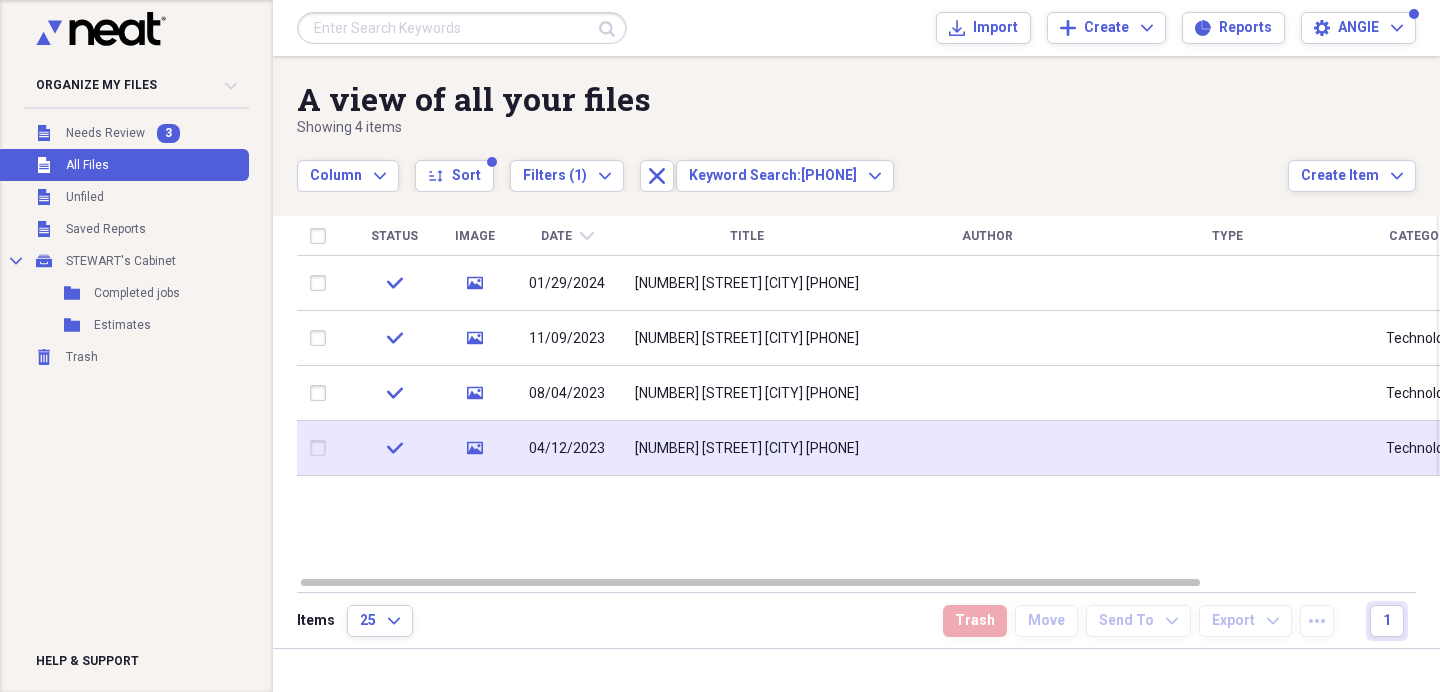 click on "[NUMBER] [STREET] [CITY] [PHONE]" at bounding box center [747, 448] 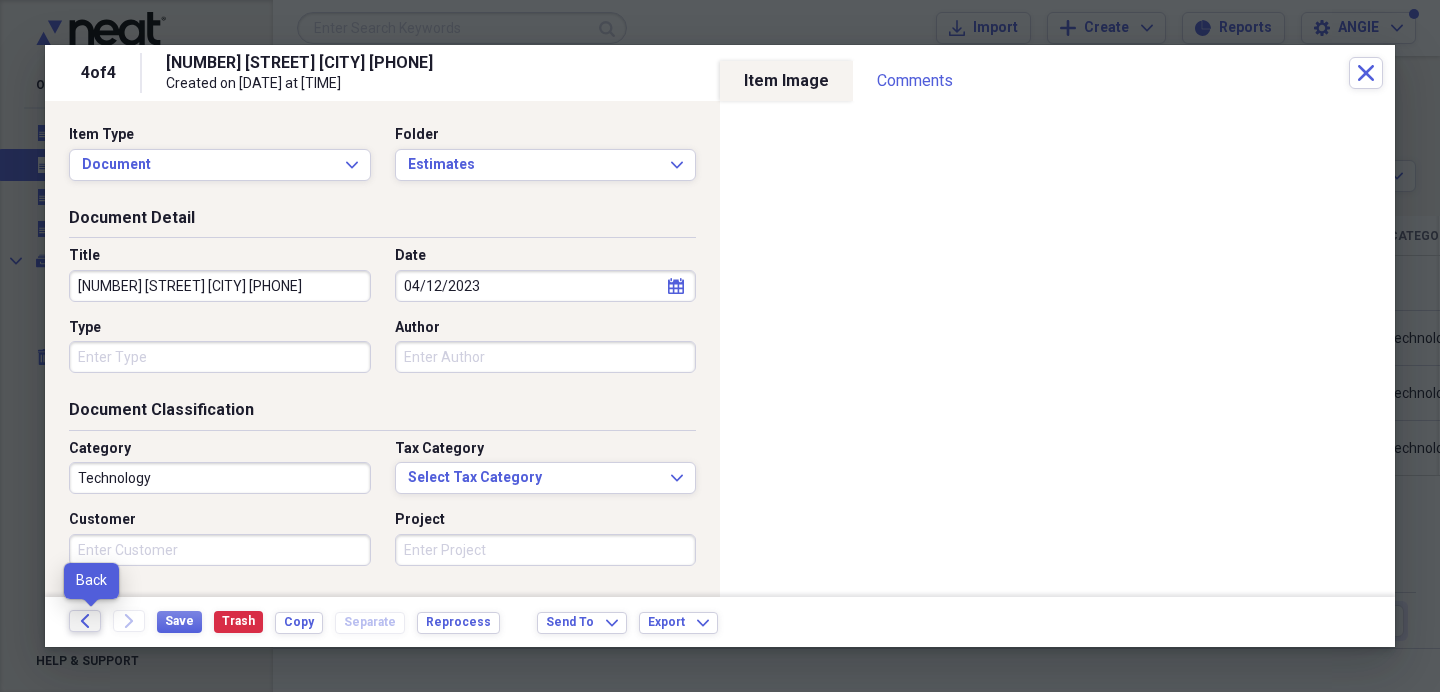 click 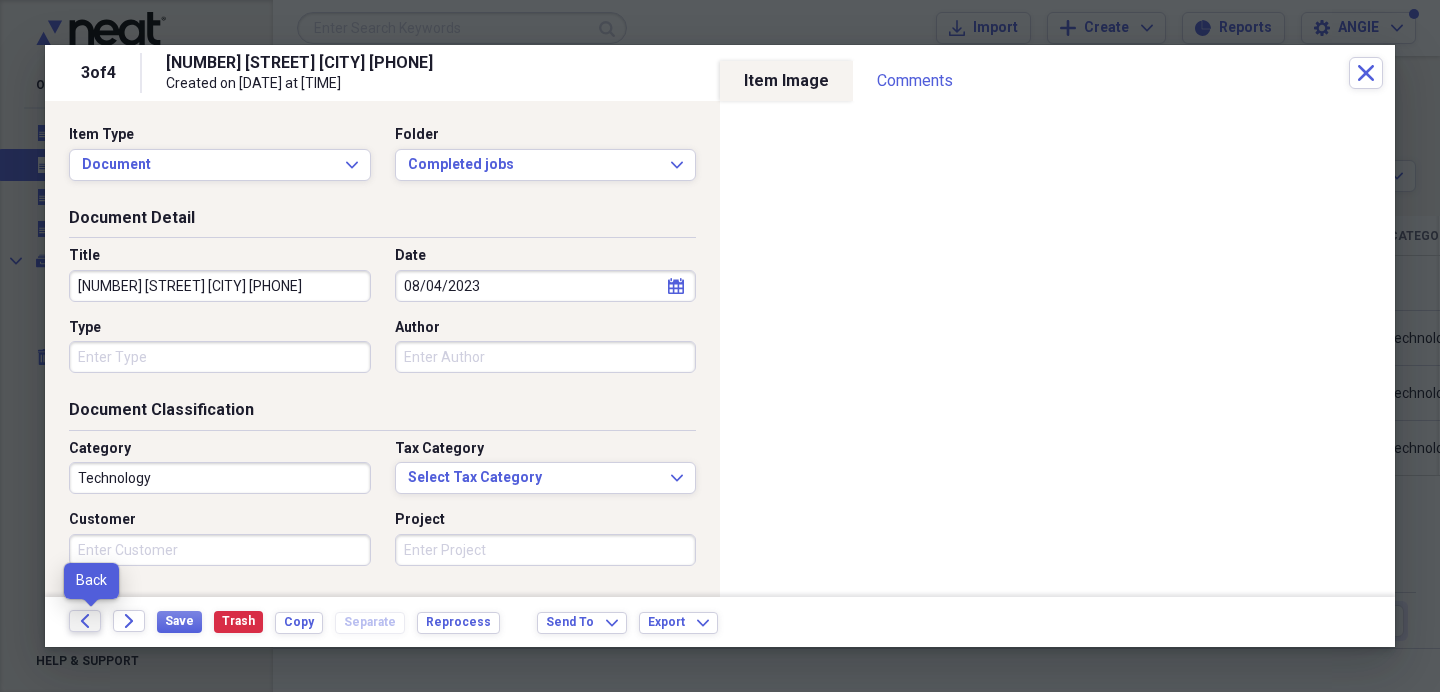 click 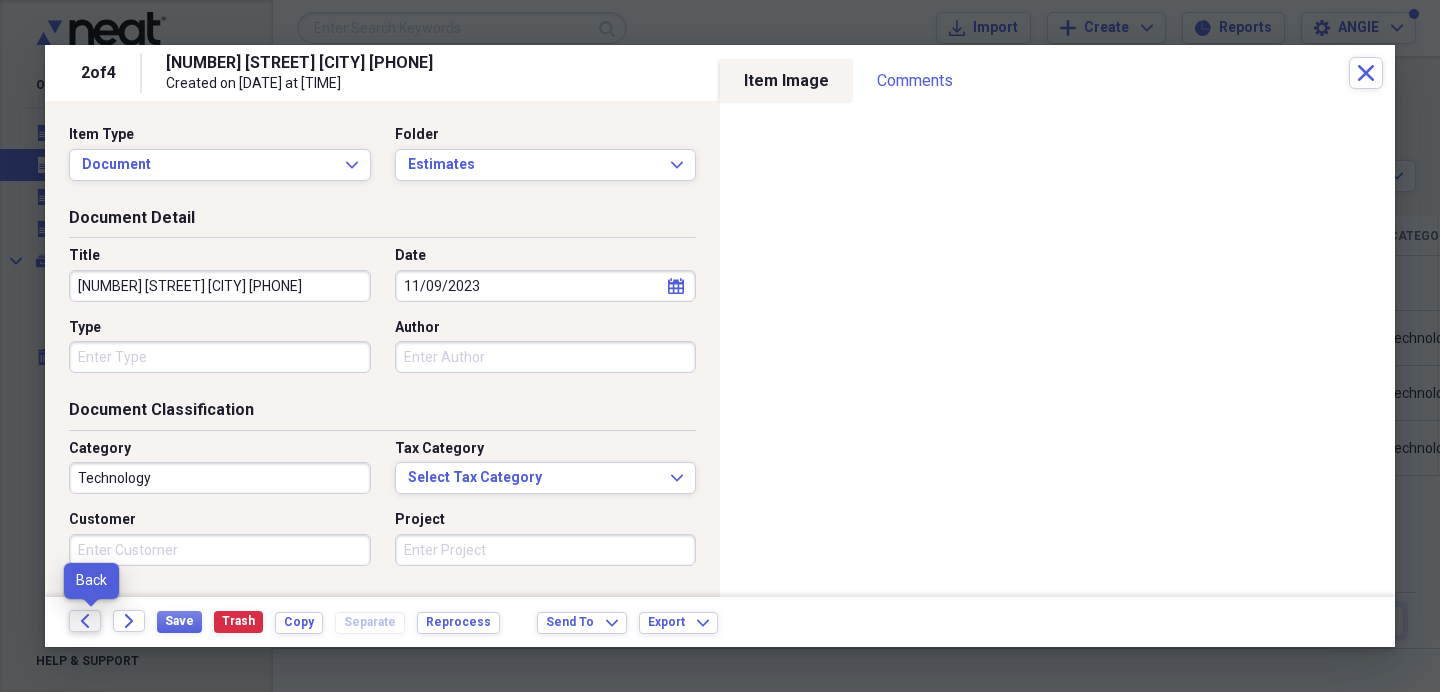 click 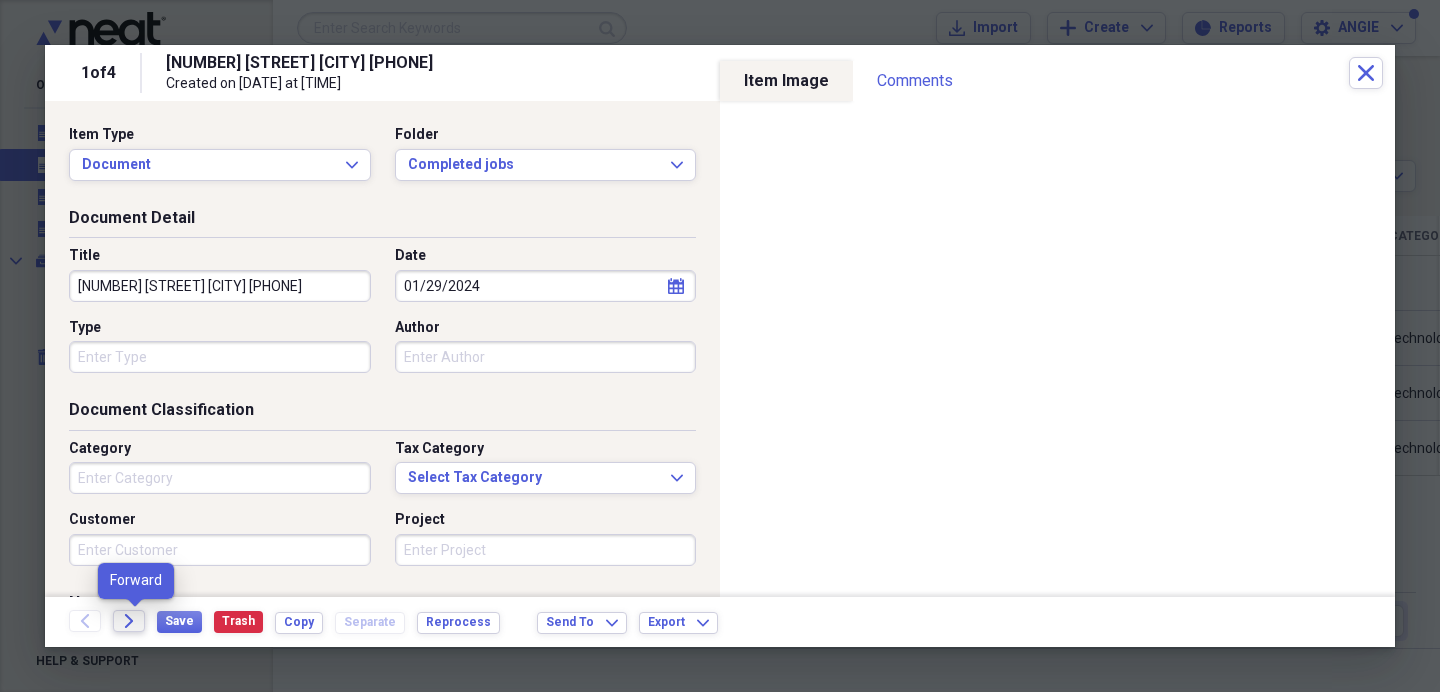click on "Forward" 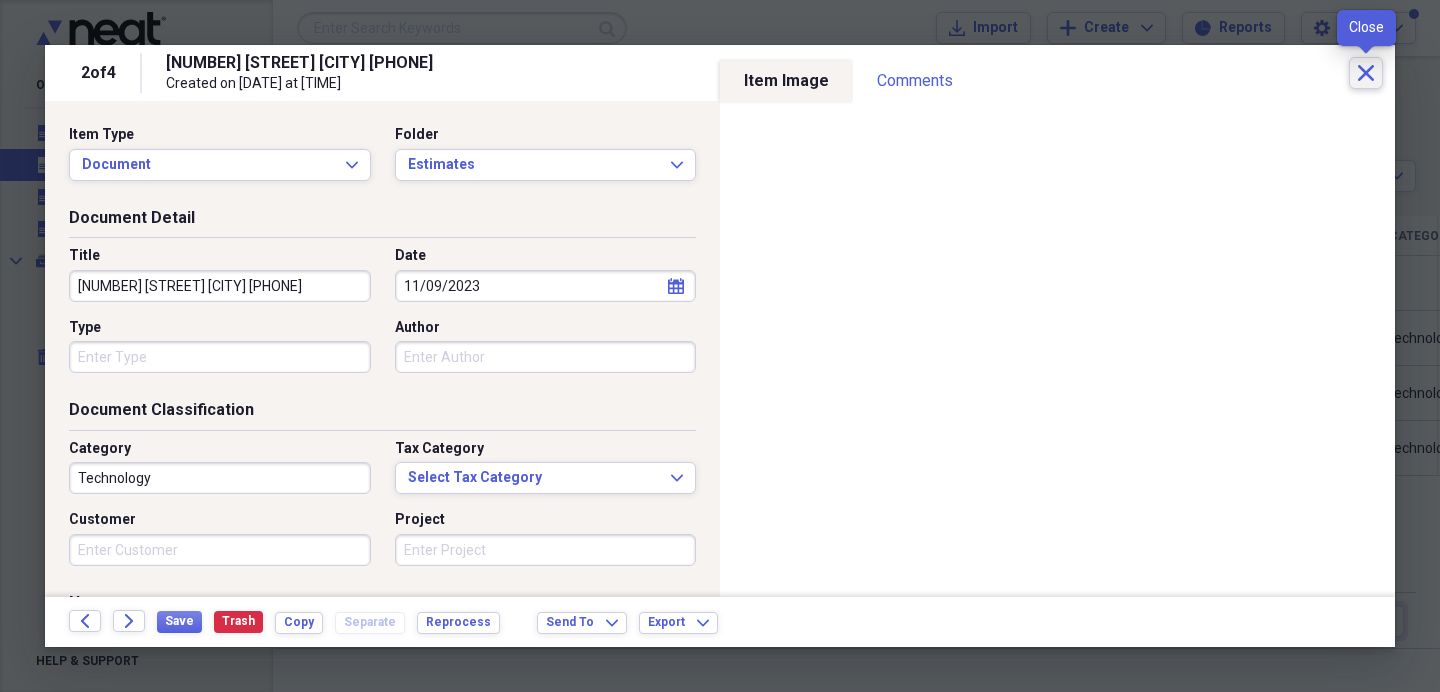 click on "Close" at bounding box center (1366, 73) 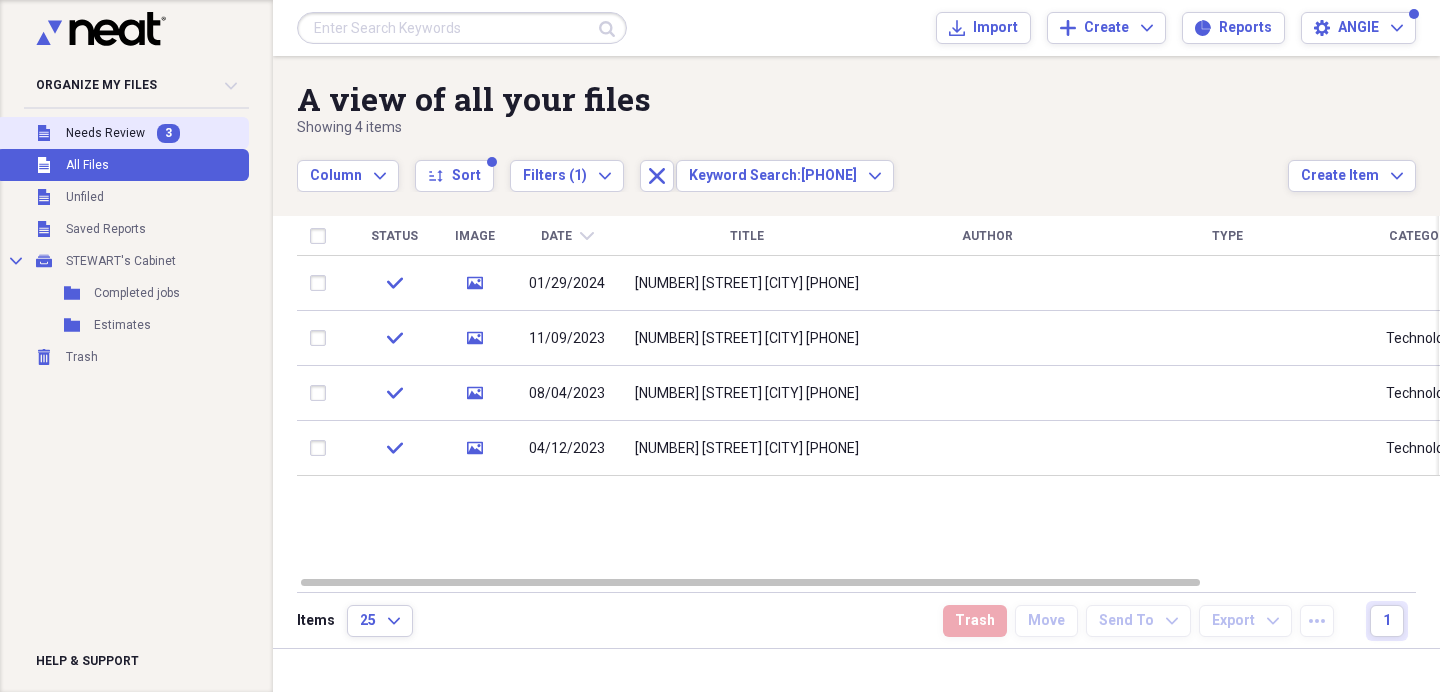 click on "3" at bounding box center [168, 133] 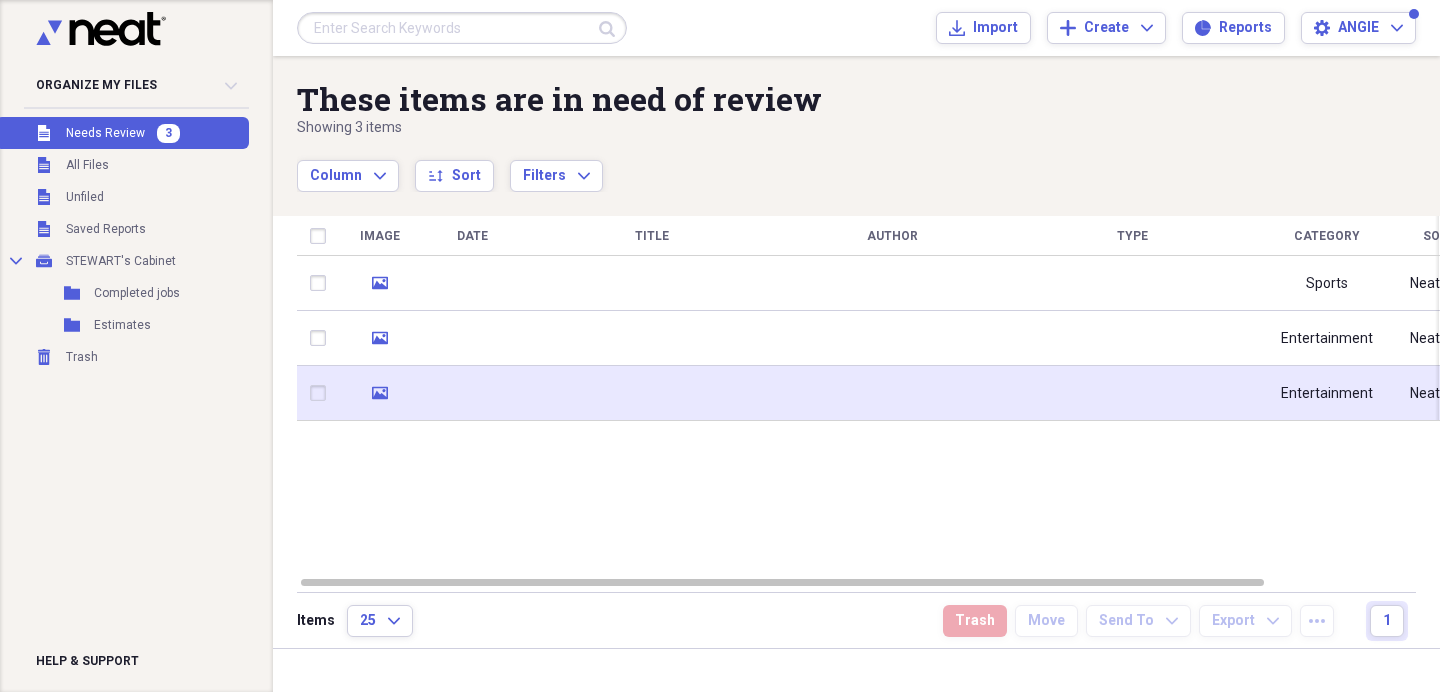 click at bounding box center [652, 393] 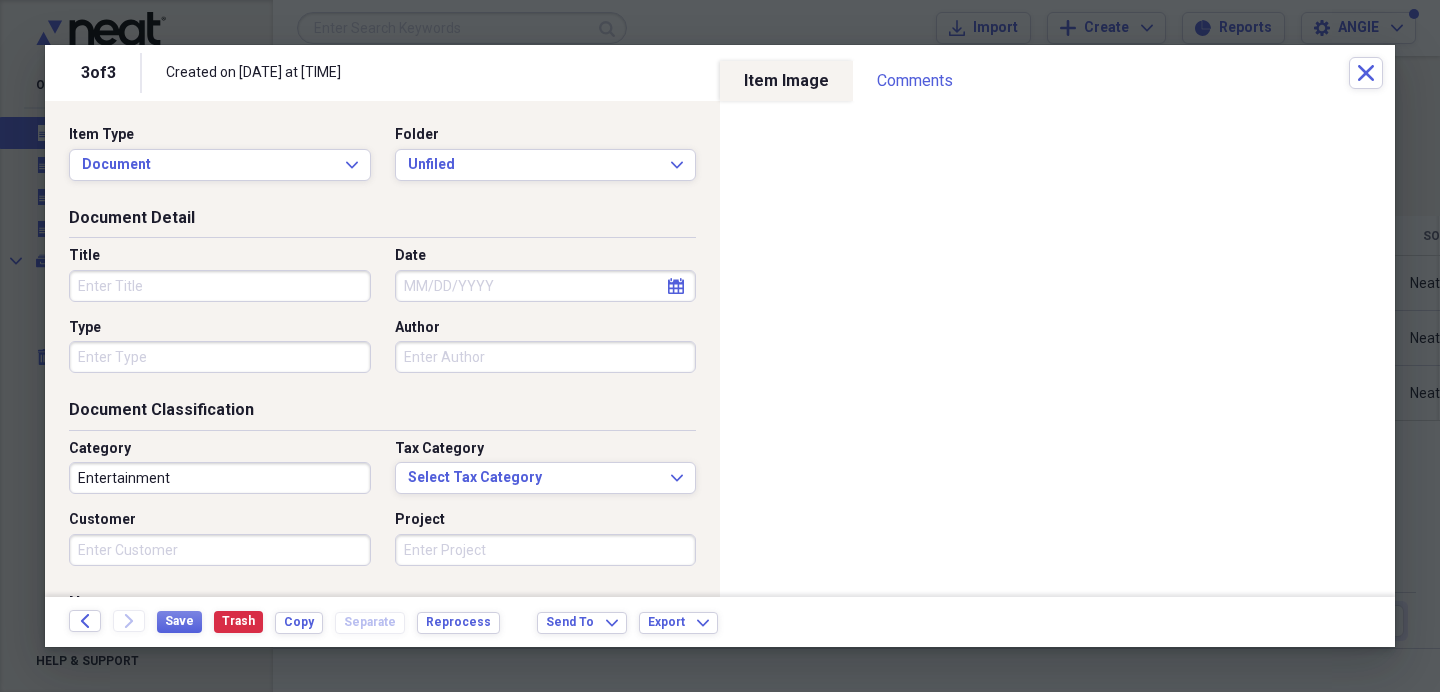click on "Title" at bounding box center (220, 286) 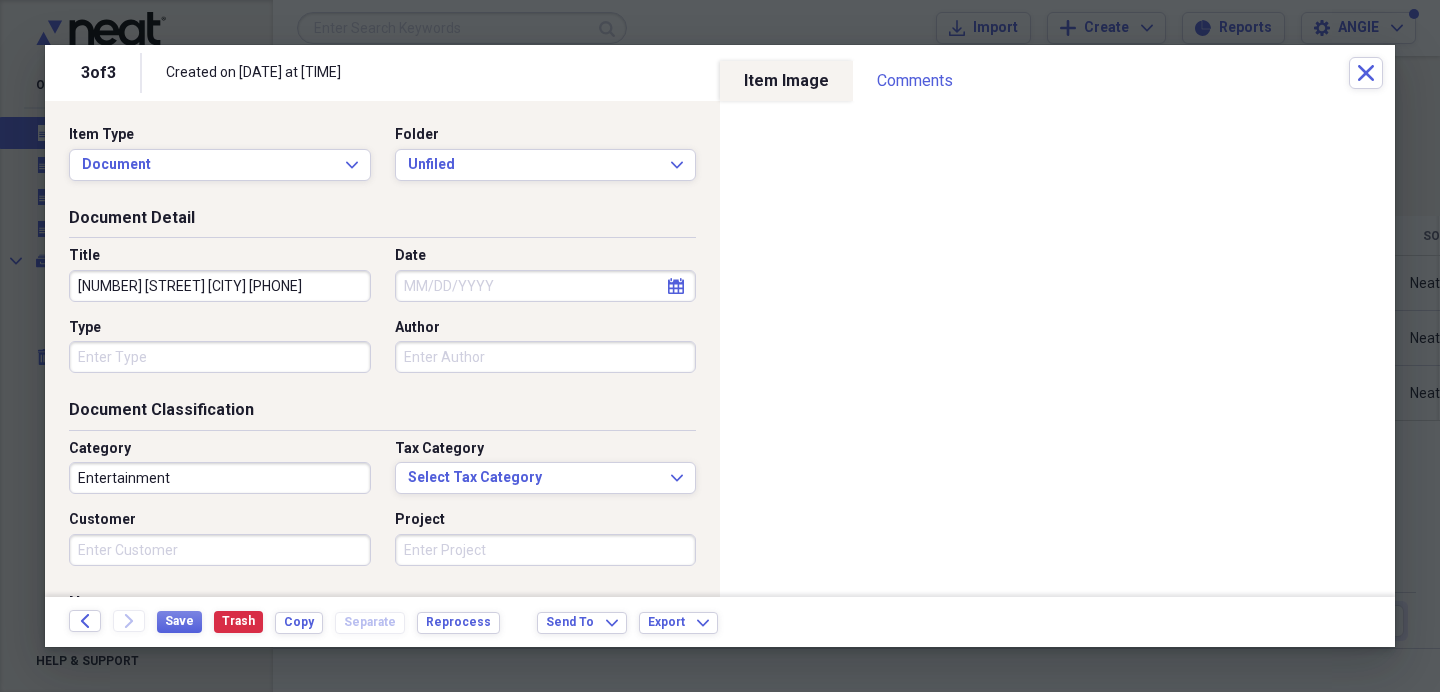 scroll, scrollTop: 0, scrollLeft: 98, axis: horizontal 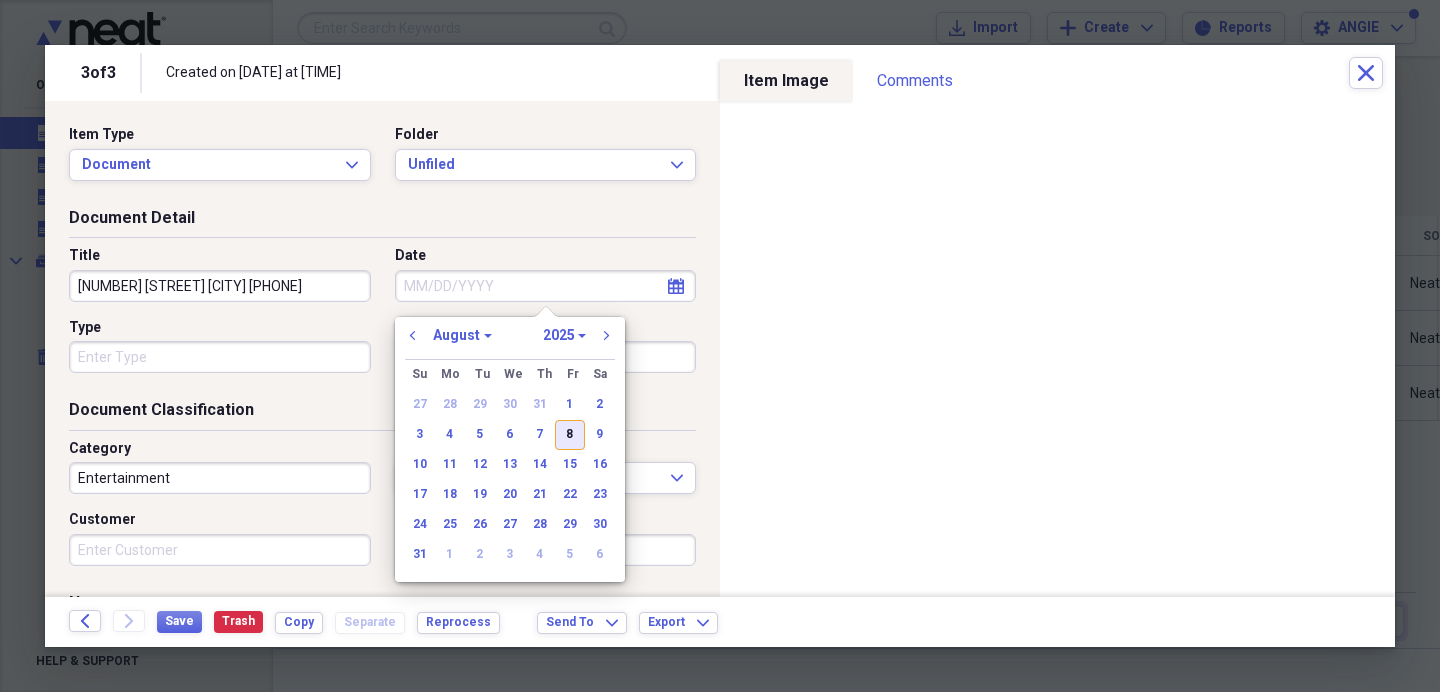 click on "8" at bounding box center (570, 435) 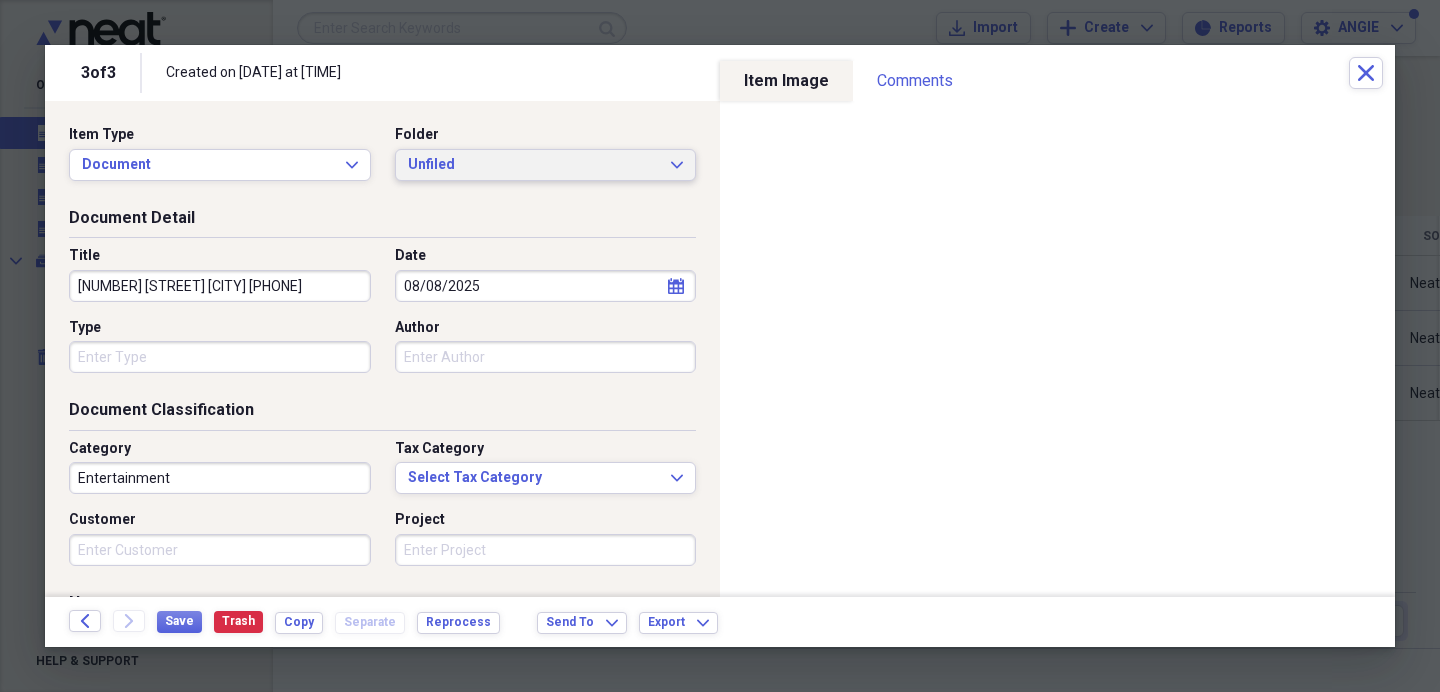 click on "Unfiled" at bounding box center [534, 165] 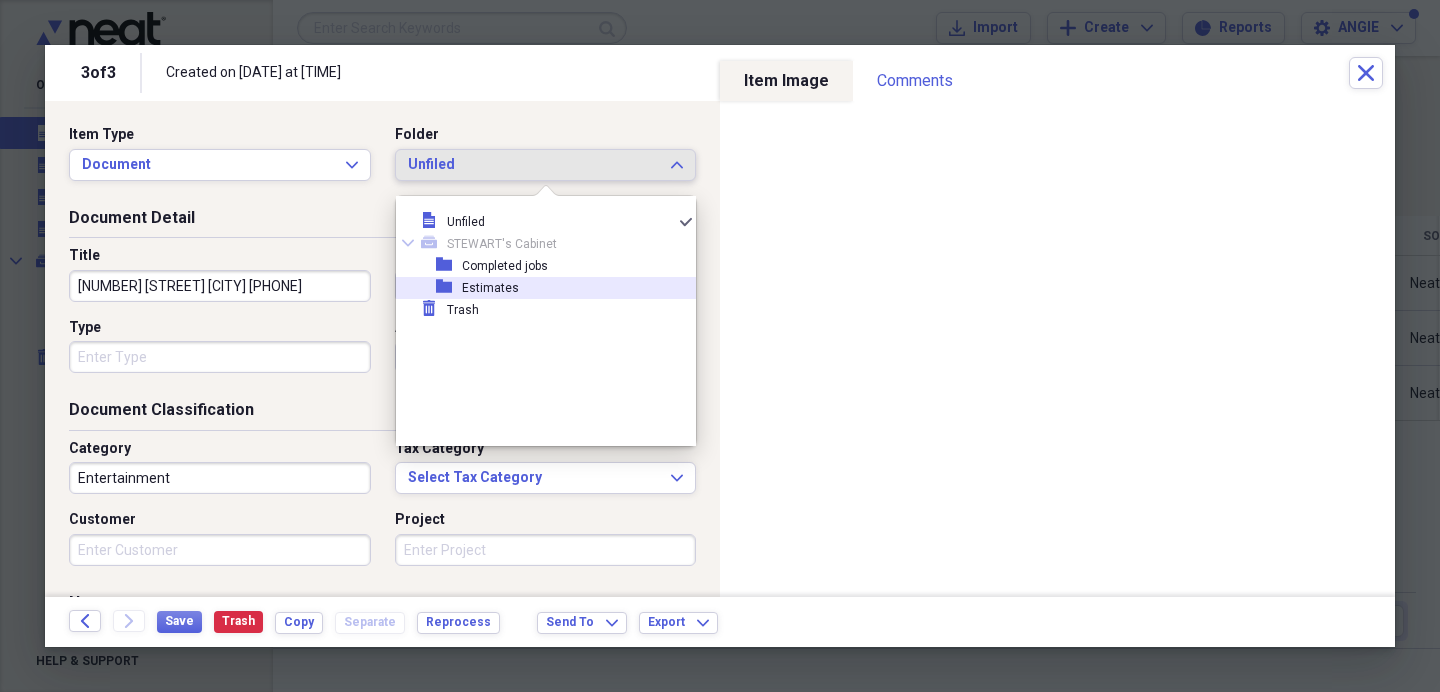 click on "Estimates" at bounding box center [490, 288] 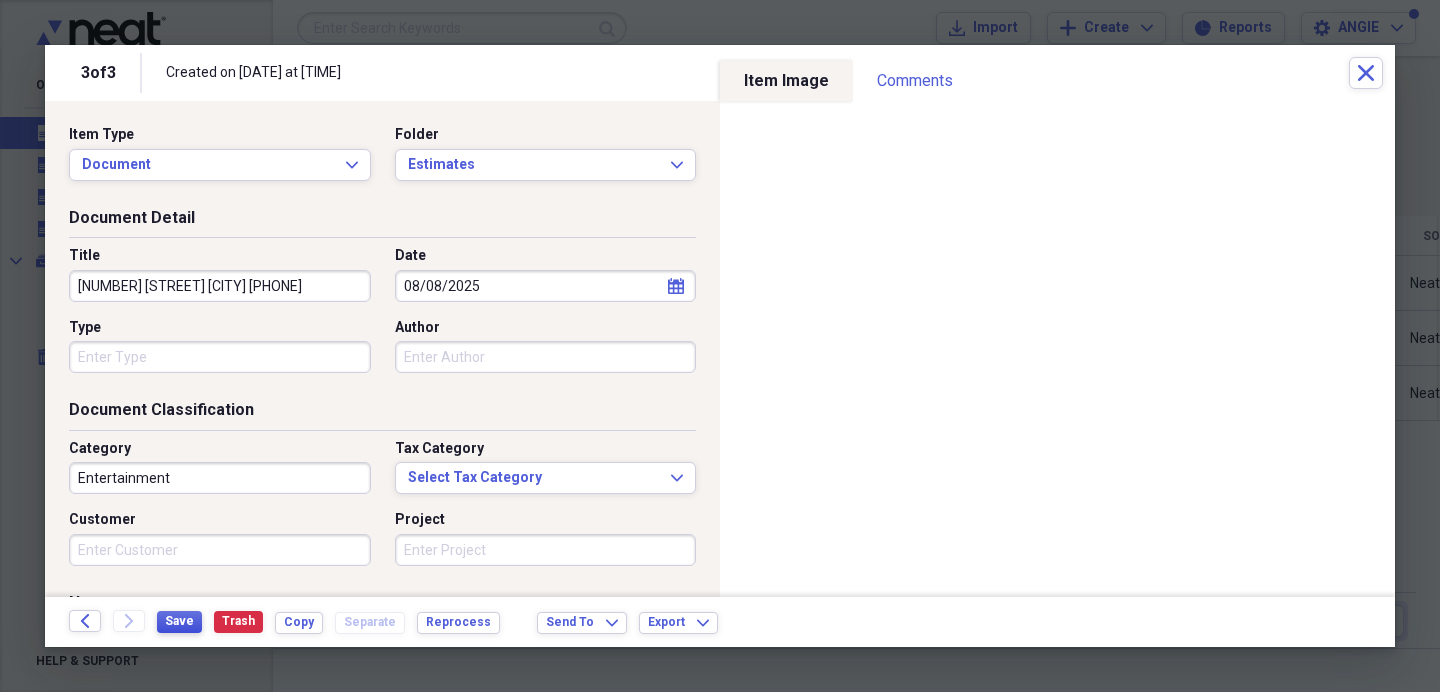 click on "Save" at bounding box center [179, 621] 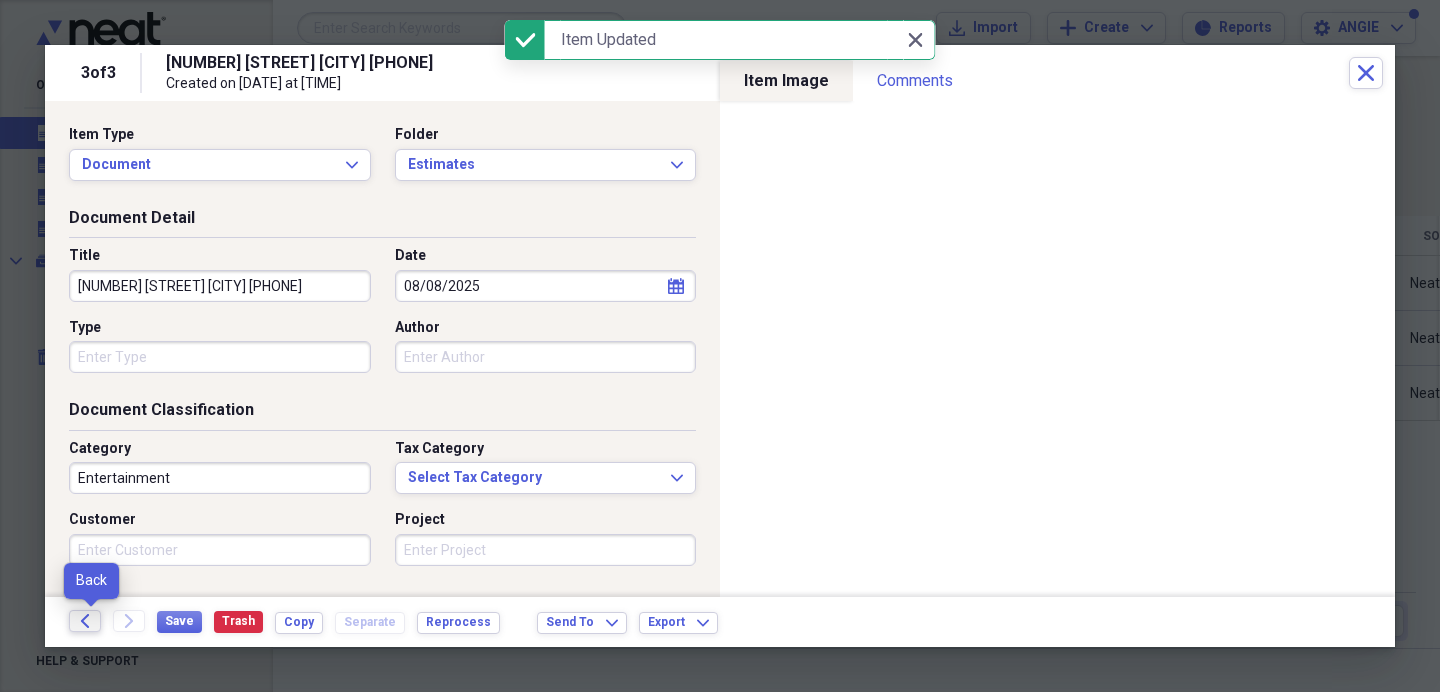 click 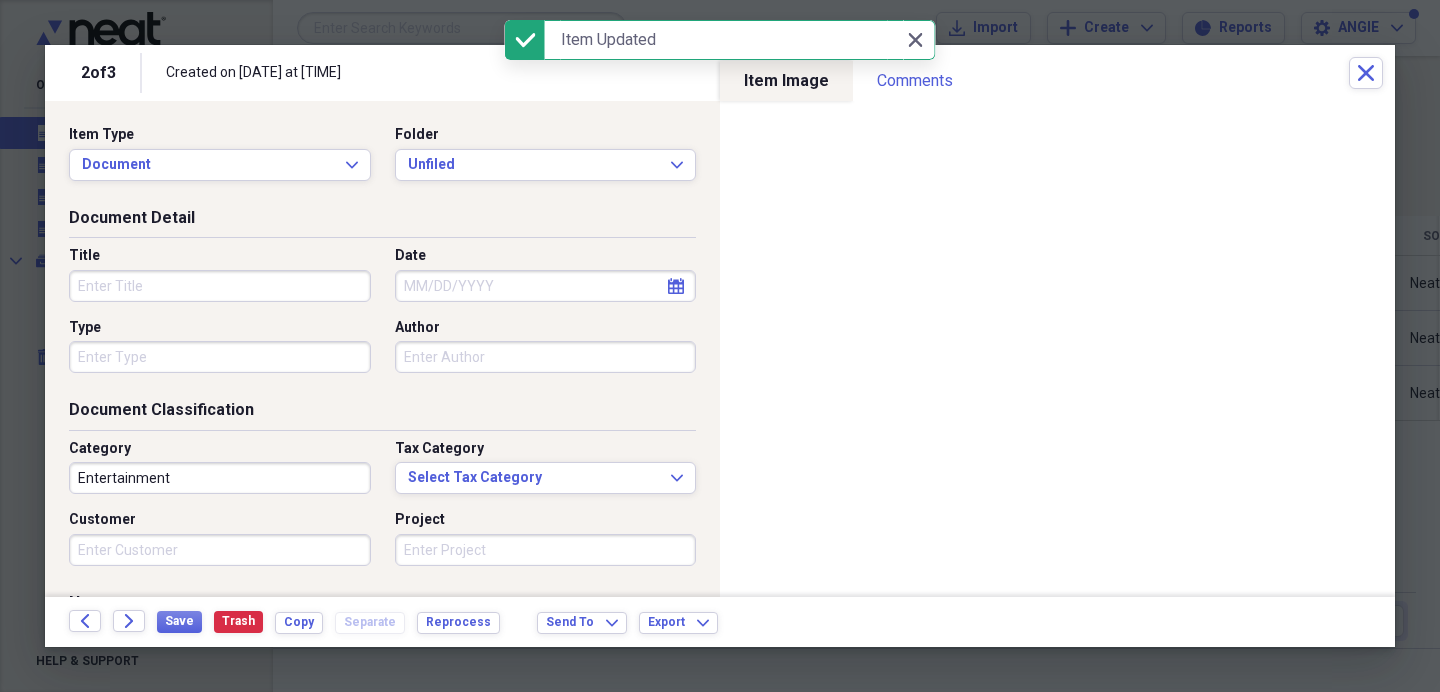 click on "Title" at bounding box center (220, 286) 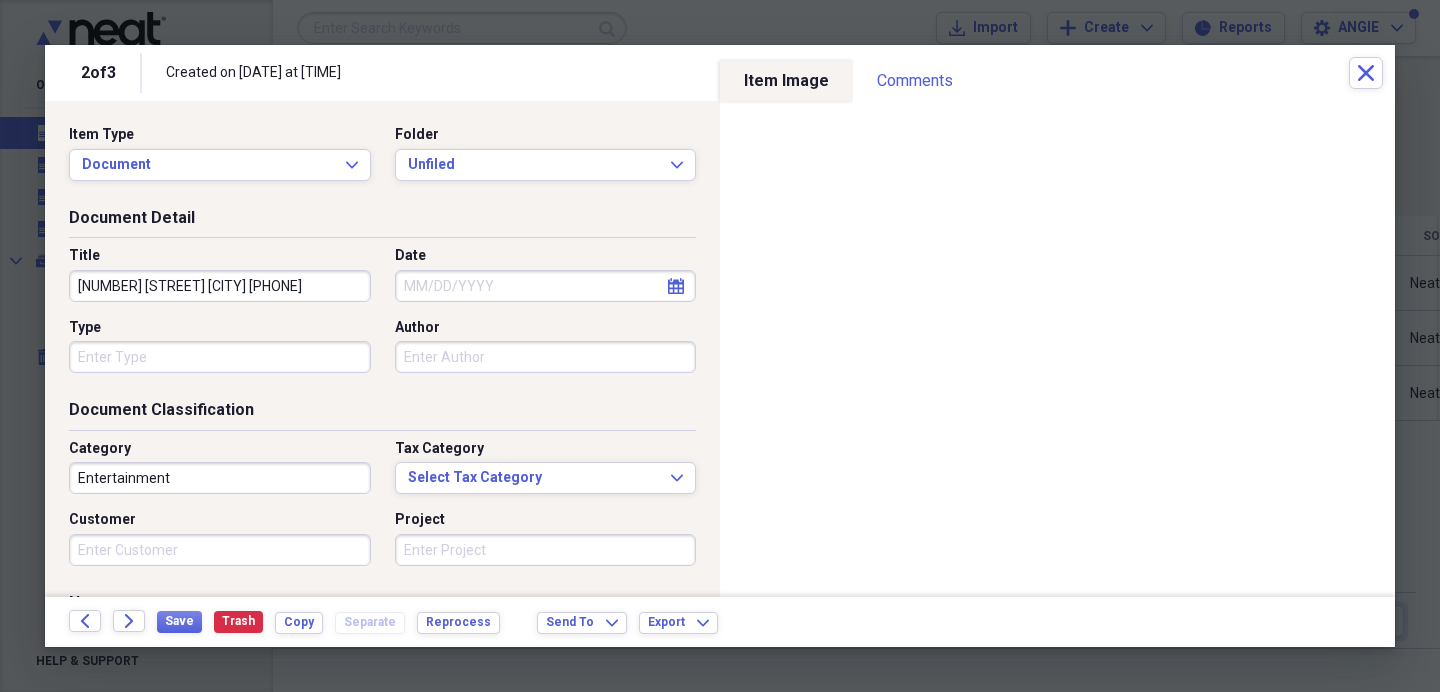 scroll, scrollTop: 0, scrollLeft: 49, axis: horizontal 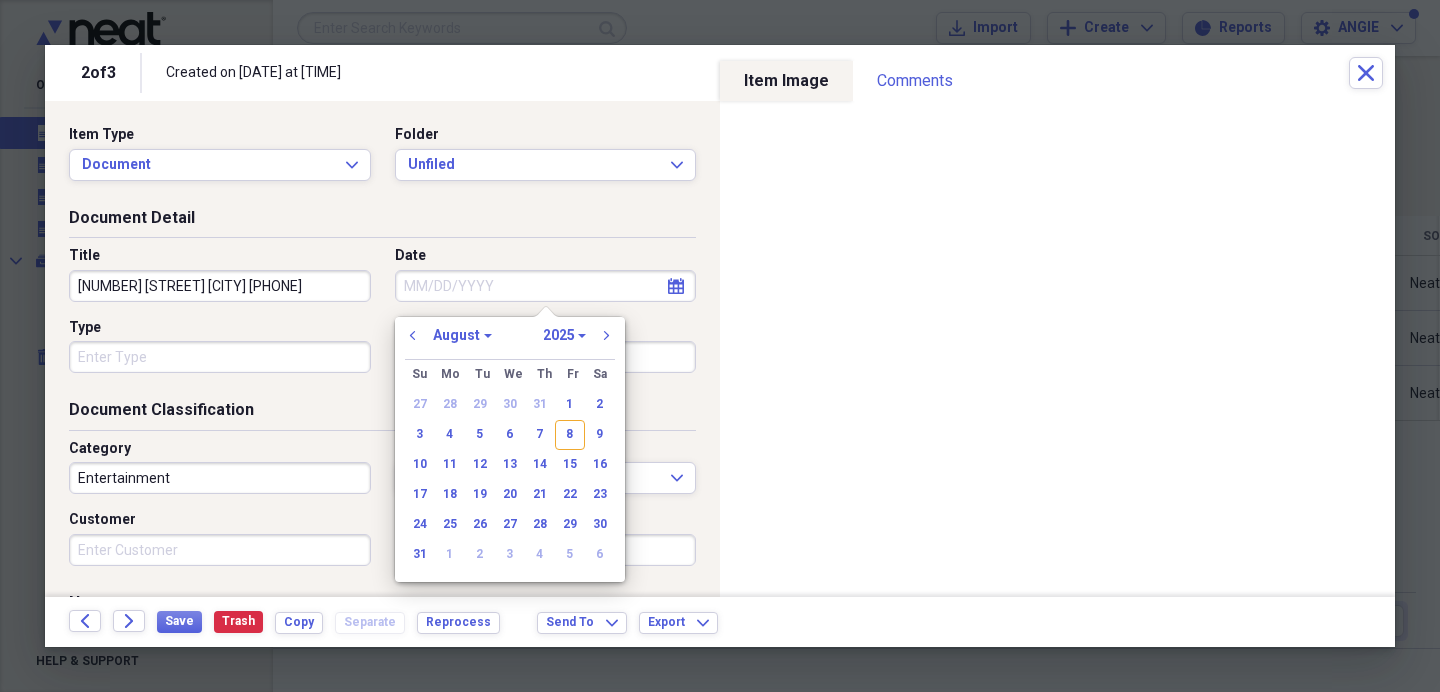 click on "Date" at bounding box center [546, 286] 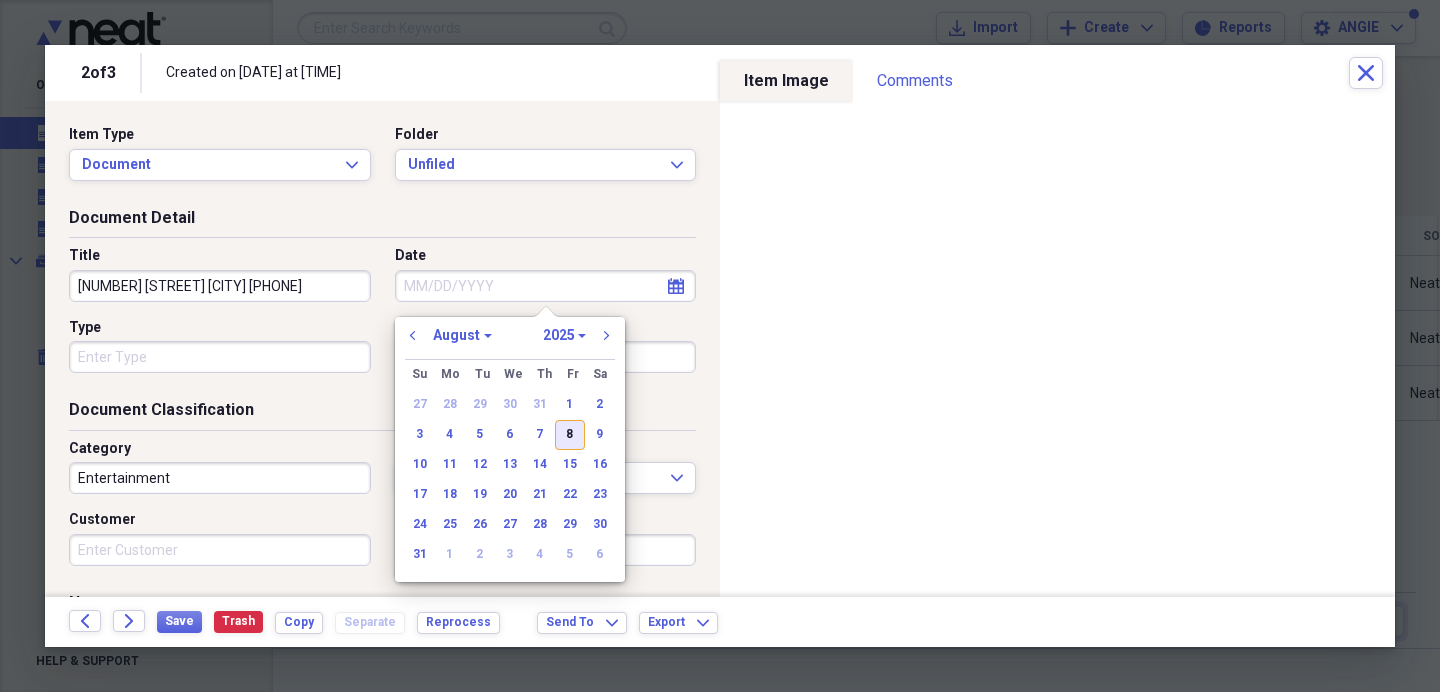 click on "8" at bounding box center (570, 435) 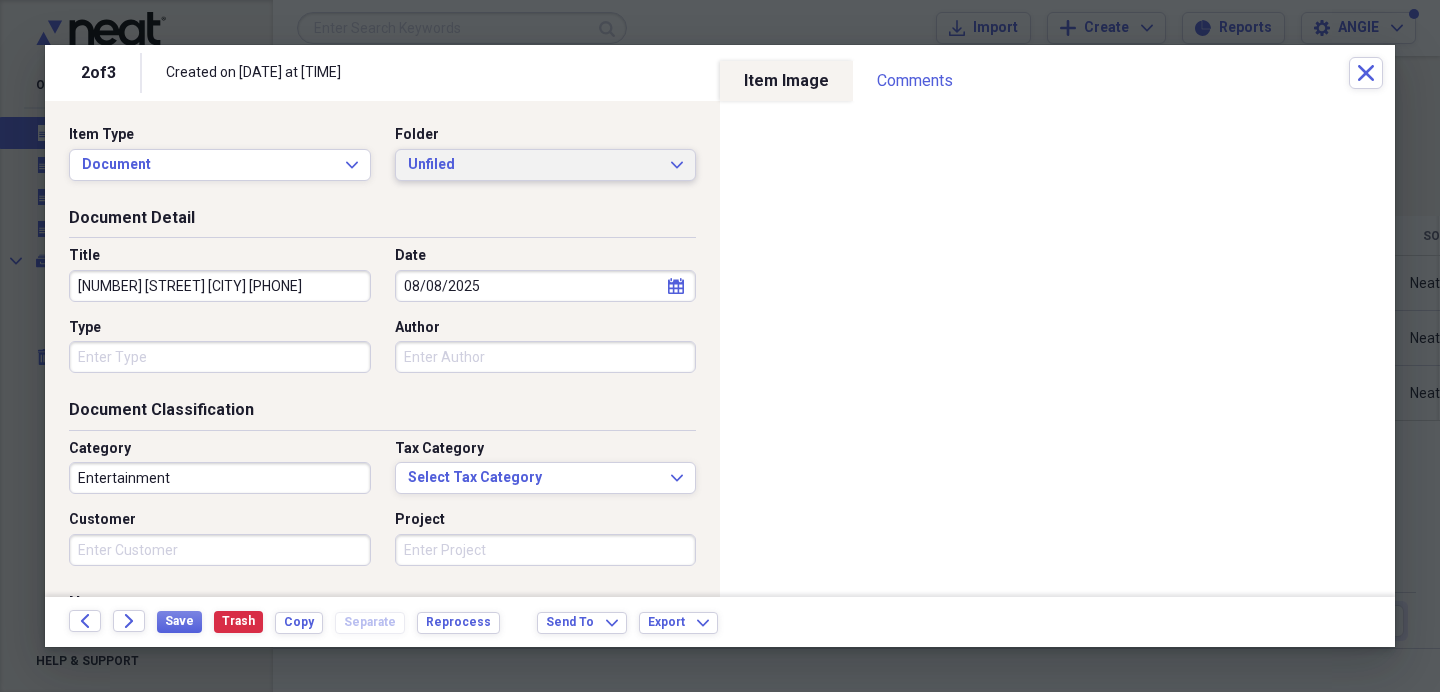 click on "Unfiled" at bounding box center (534, 165) 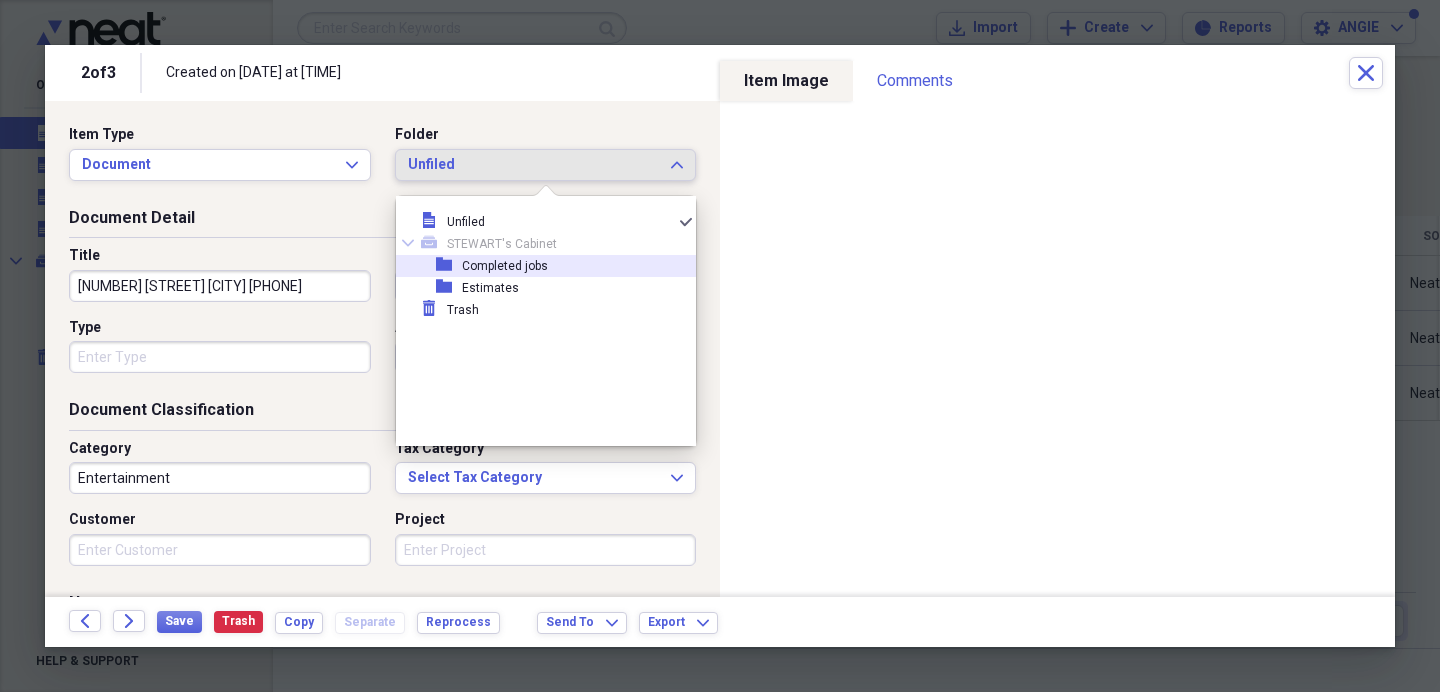 click on "folder Completed jobs" at bounding box center [538, 266] 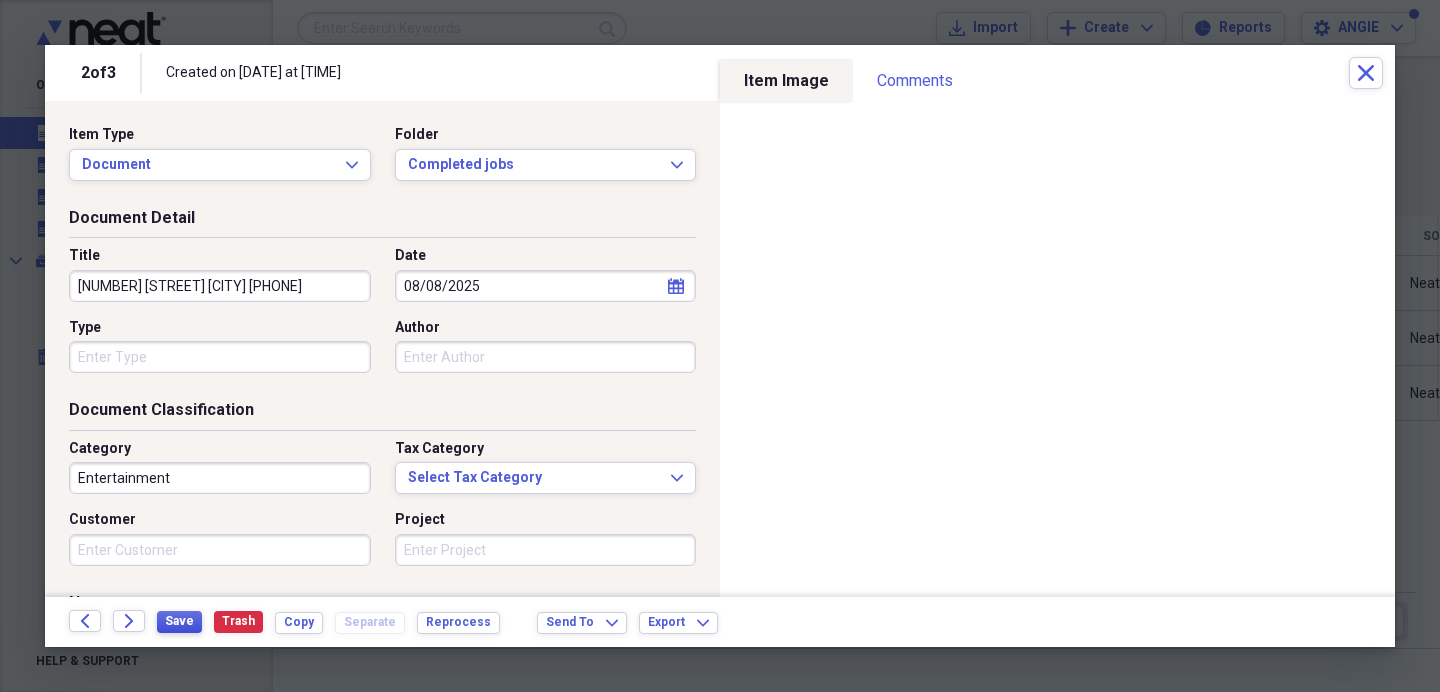 click on "Save" at bounding box center (179, 621) 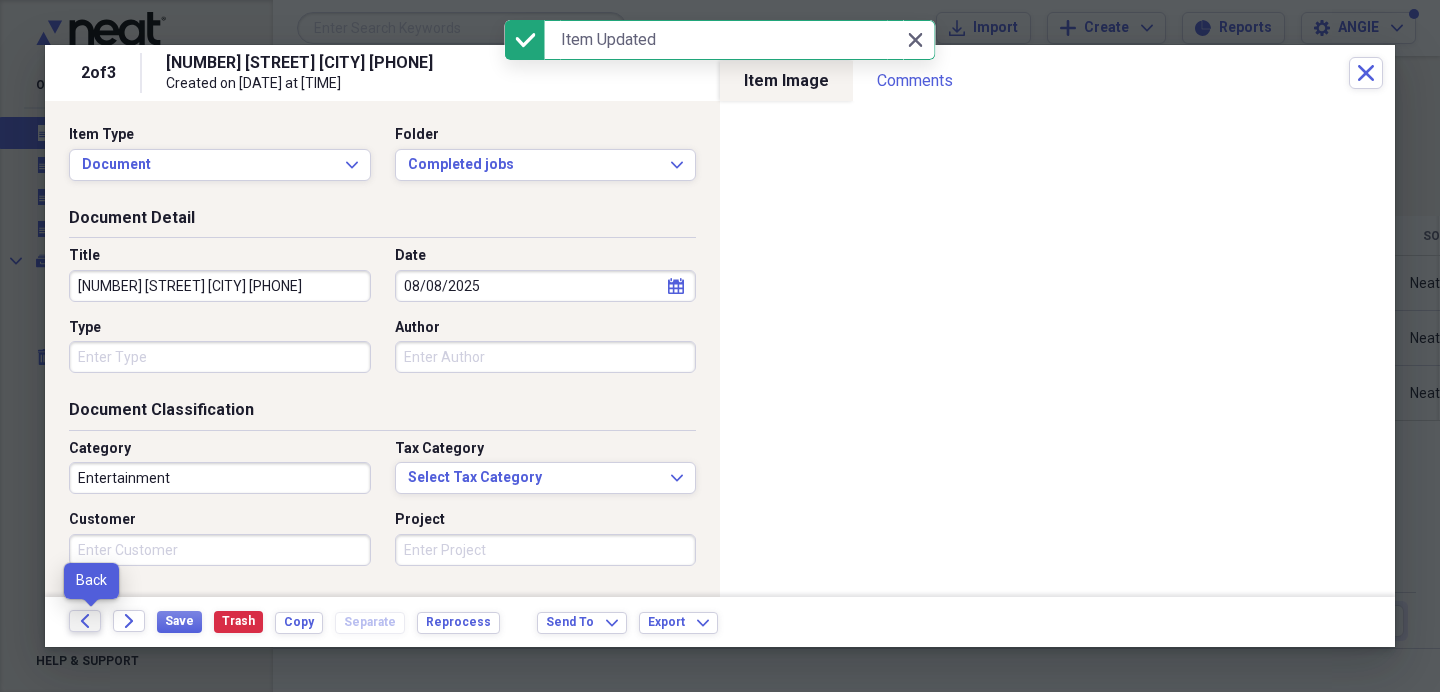 click on "Back" 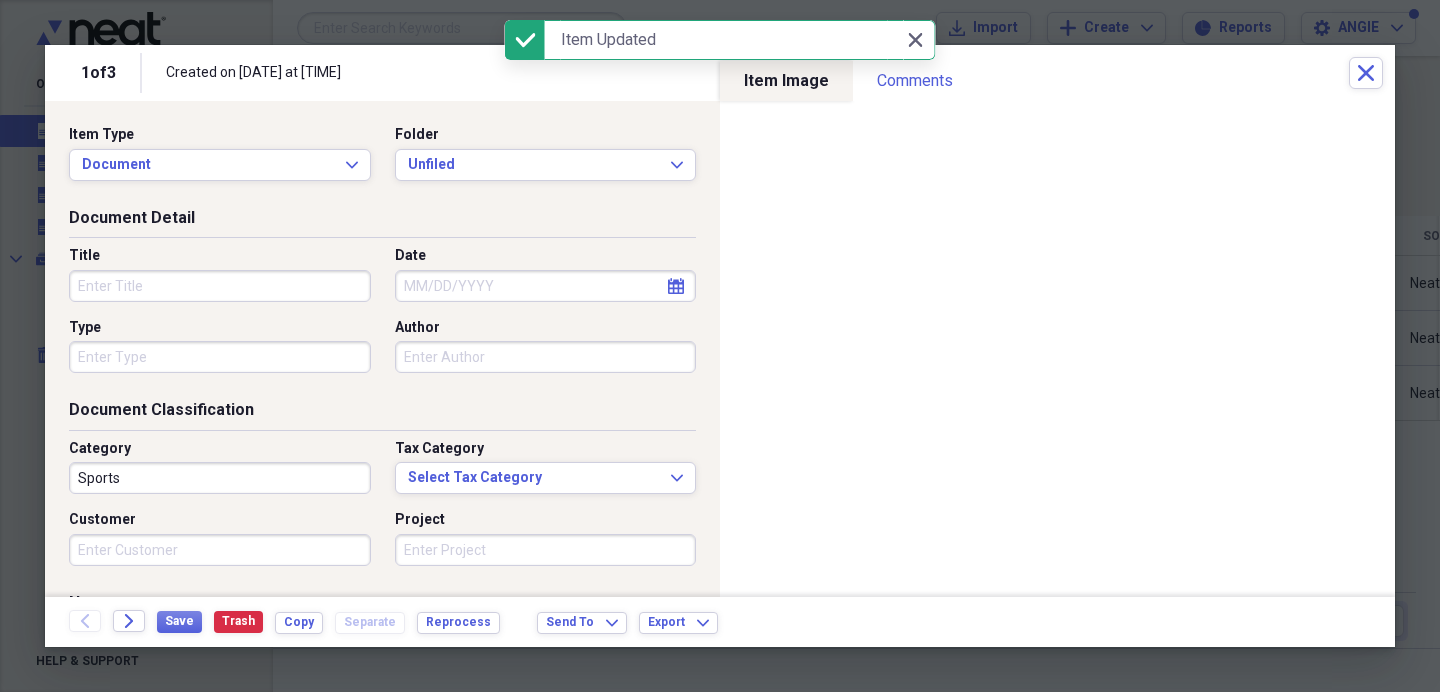 click on "Title" at bounding box center (220, 286) 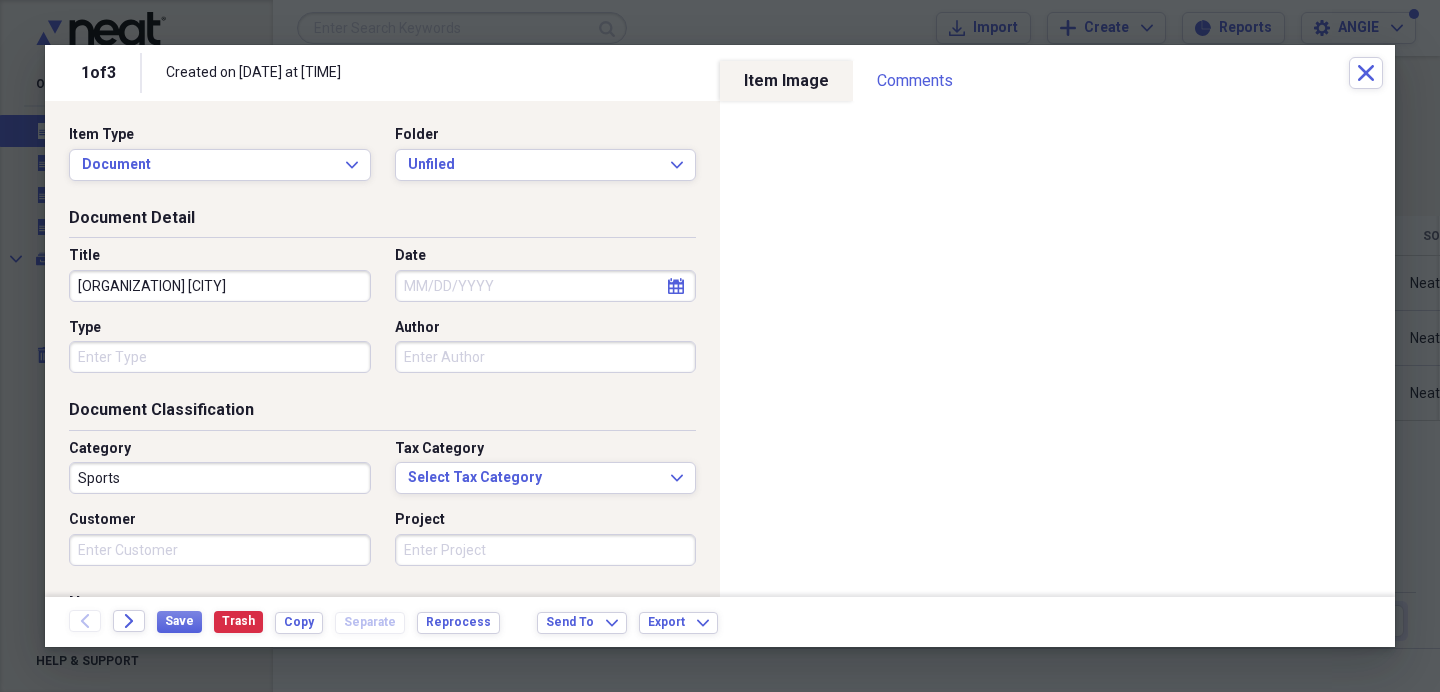 scroll, scrollTop: 0, scrollLeft: 14, axis: horizontal 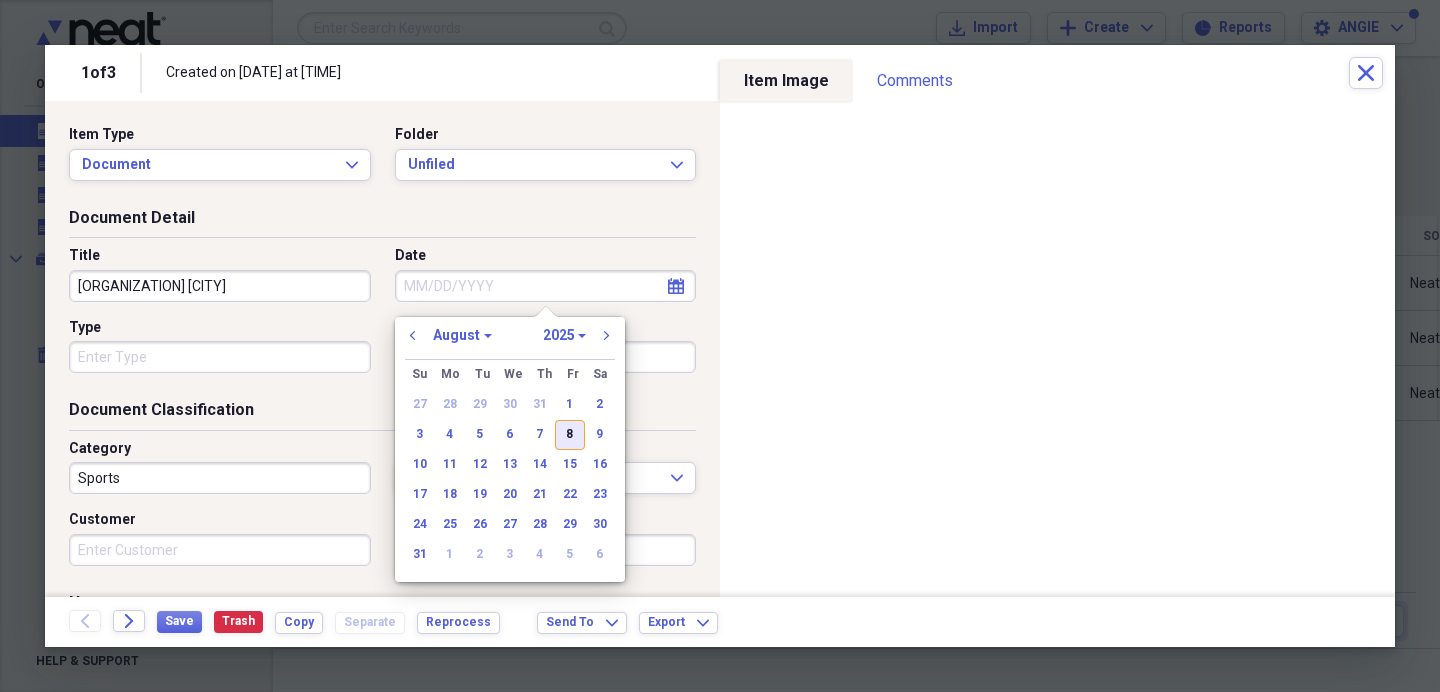 click on "8" at bounding box center [570, 435] 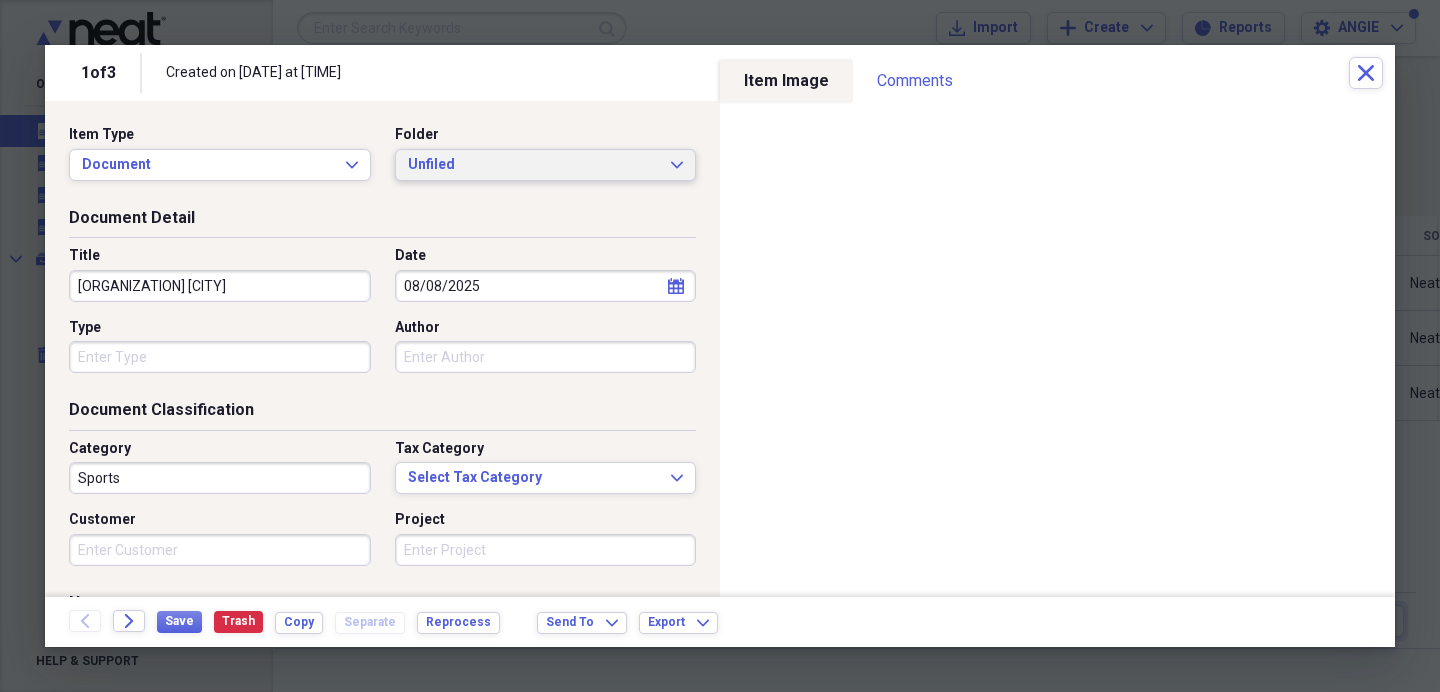 click on "Unfiled" at bounding box center (534, 165) 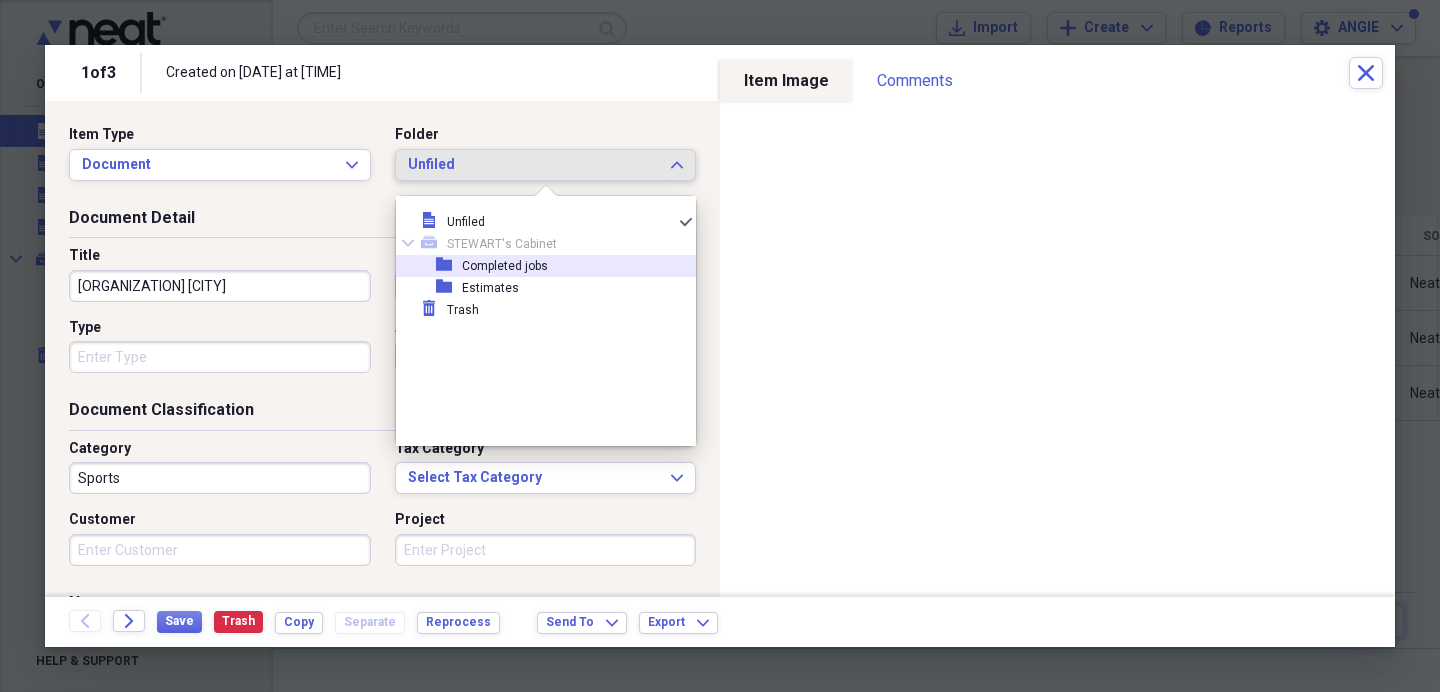click on "folder Completed jobs" at bounding box center (538, 266) 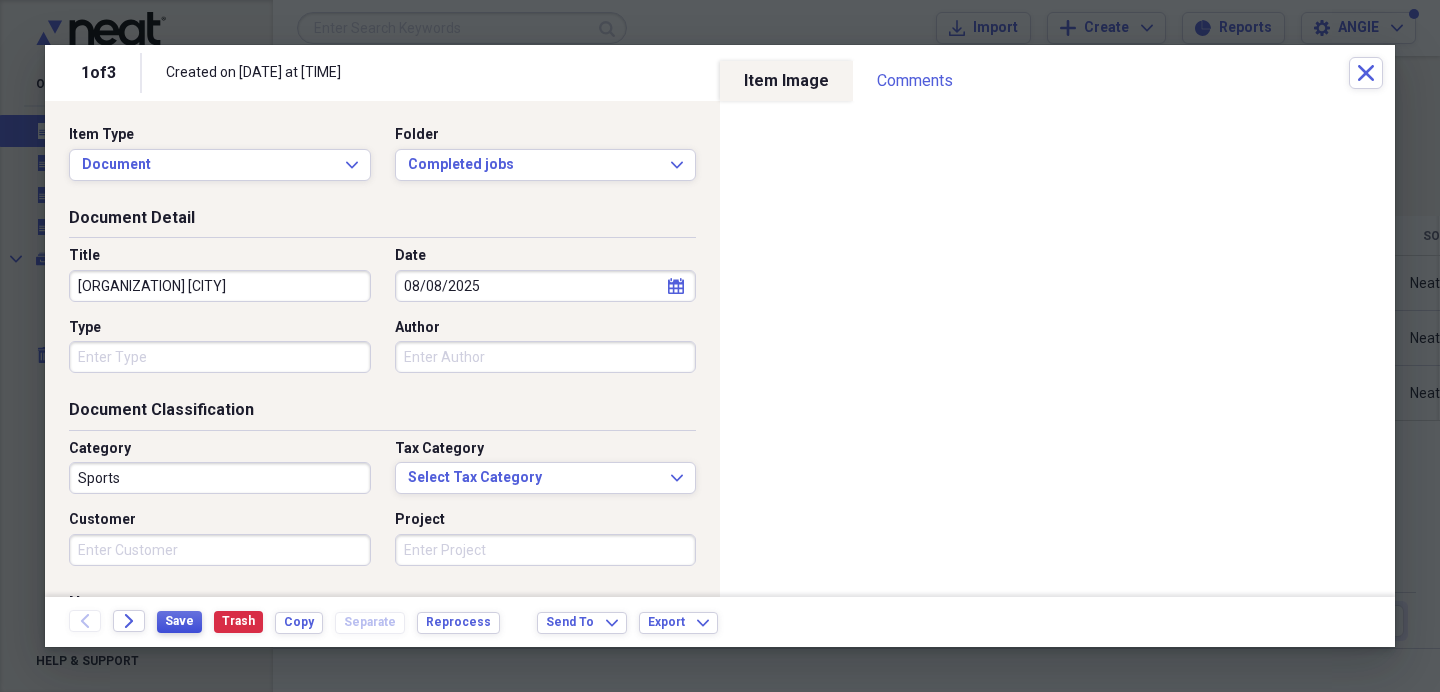 click on "Save" at bounding box center (179, 621) 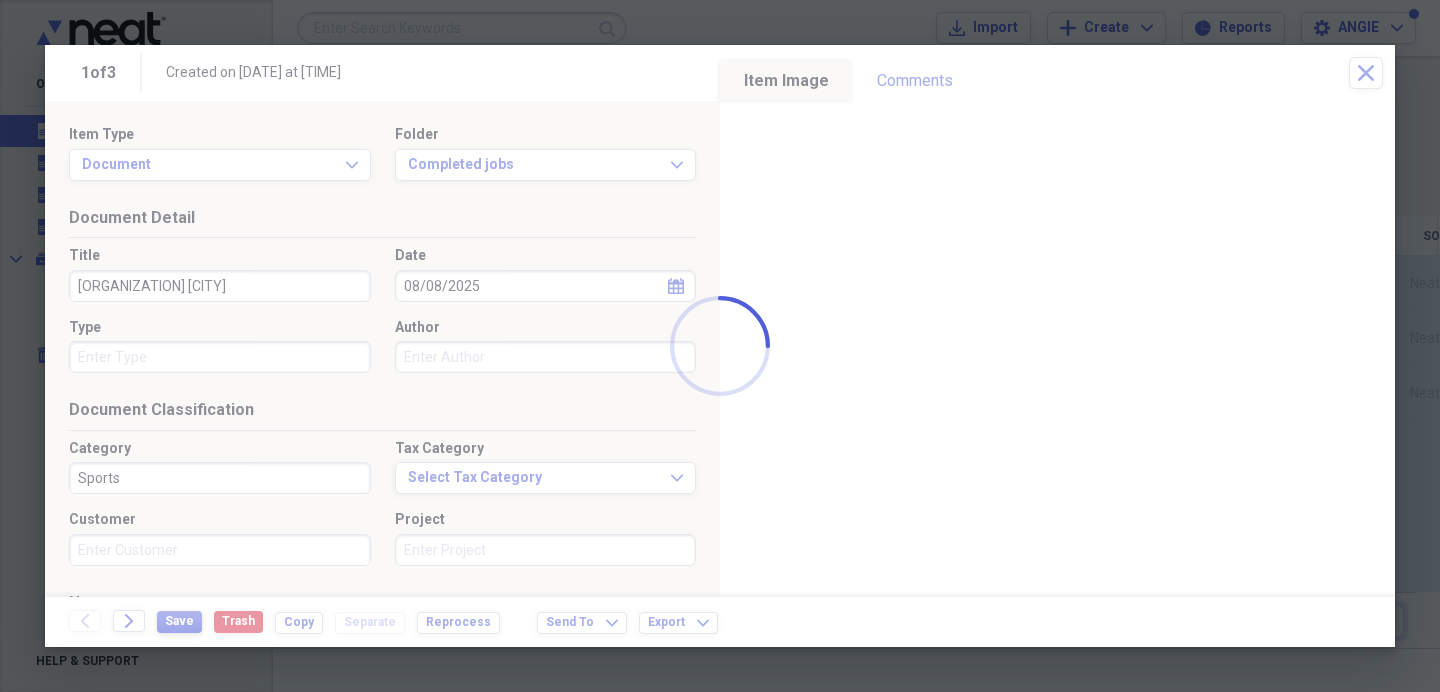 type on "[ORGANIZATION] [CITY]" 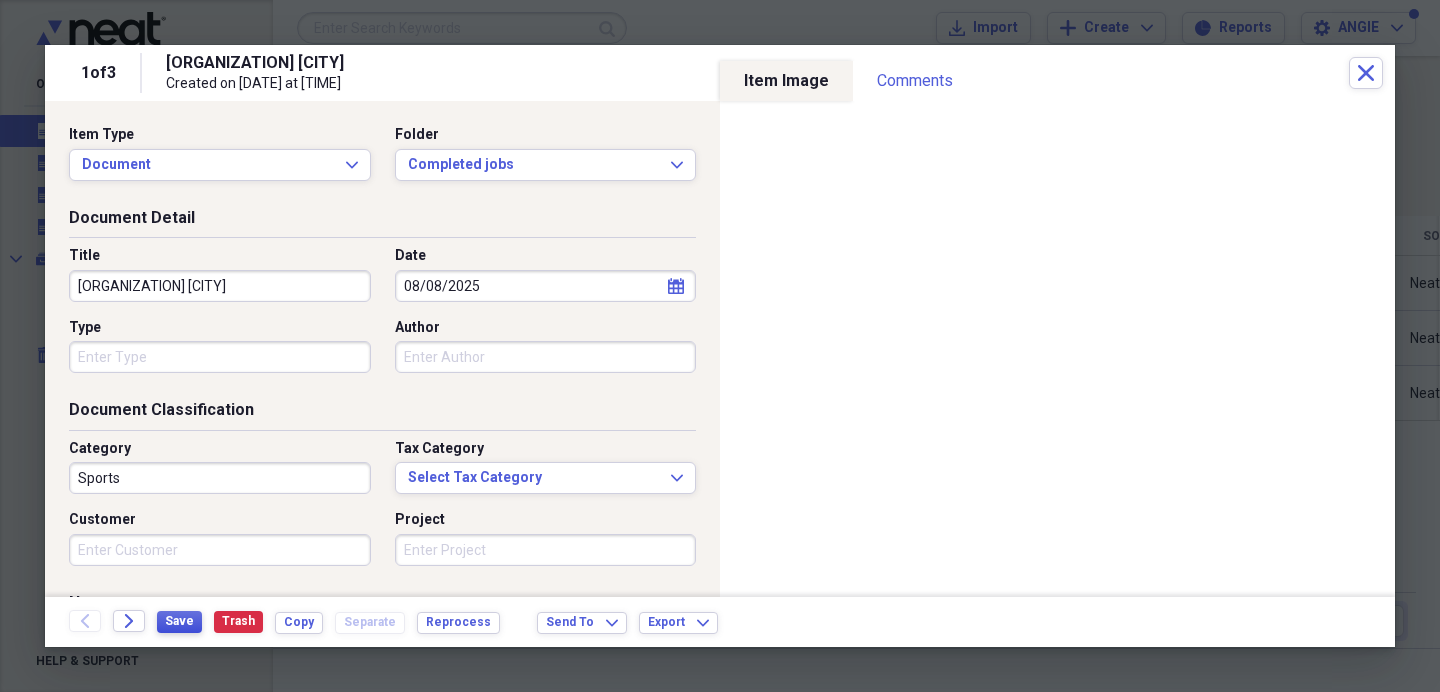 click on "Save" at bounding box center (179, 621) 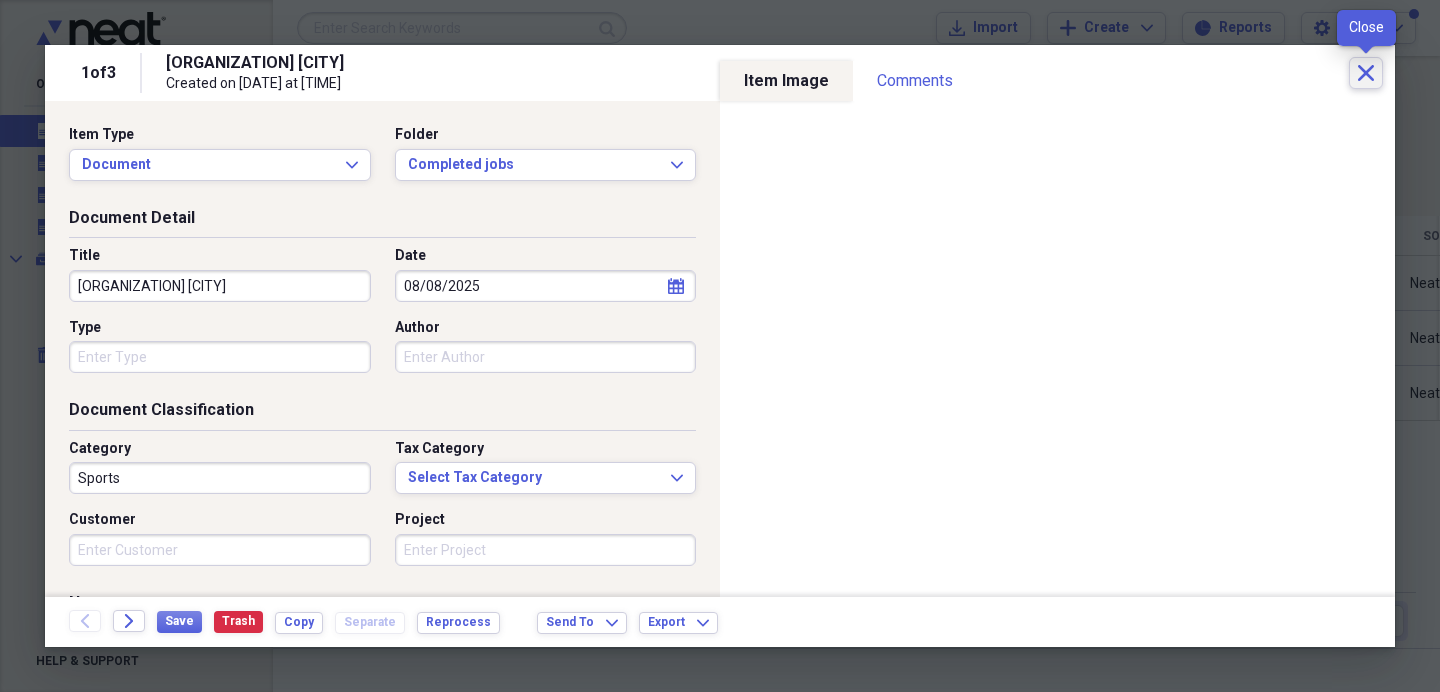 click on "Close" at bounding box center [1366, 73] 